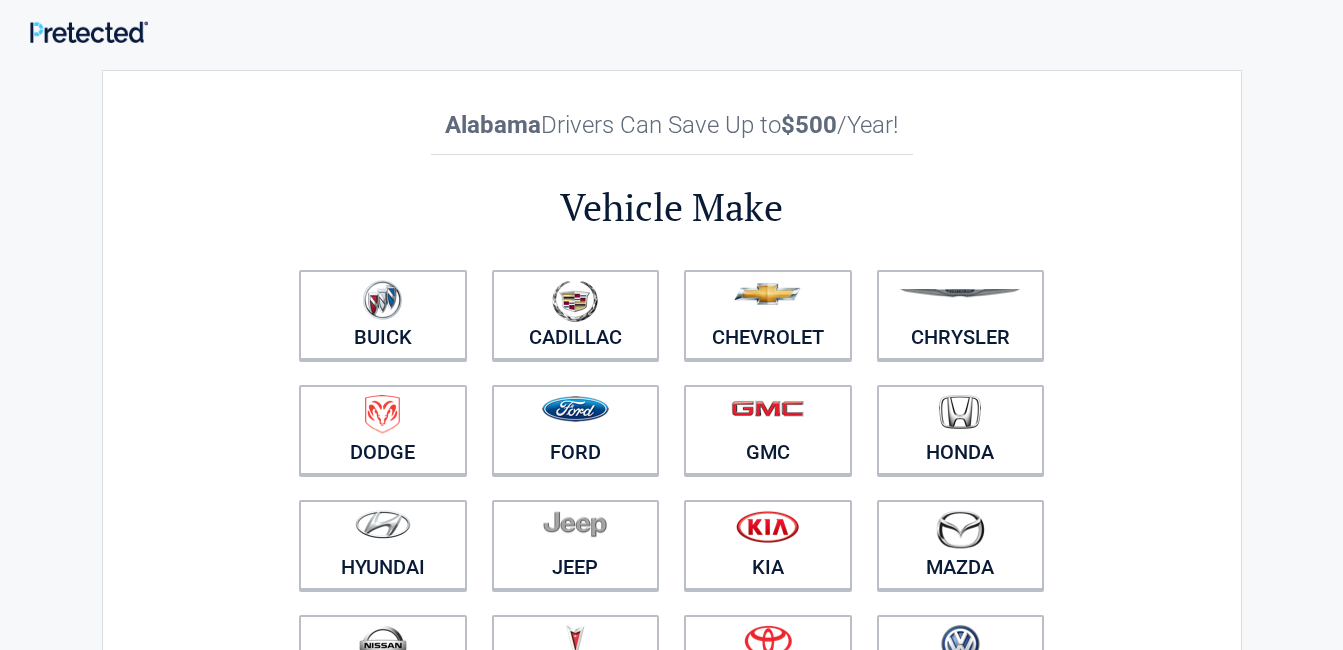scroll, scrollTop: 0, scrollLeft: 0, axis: both 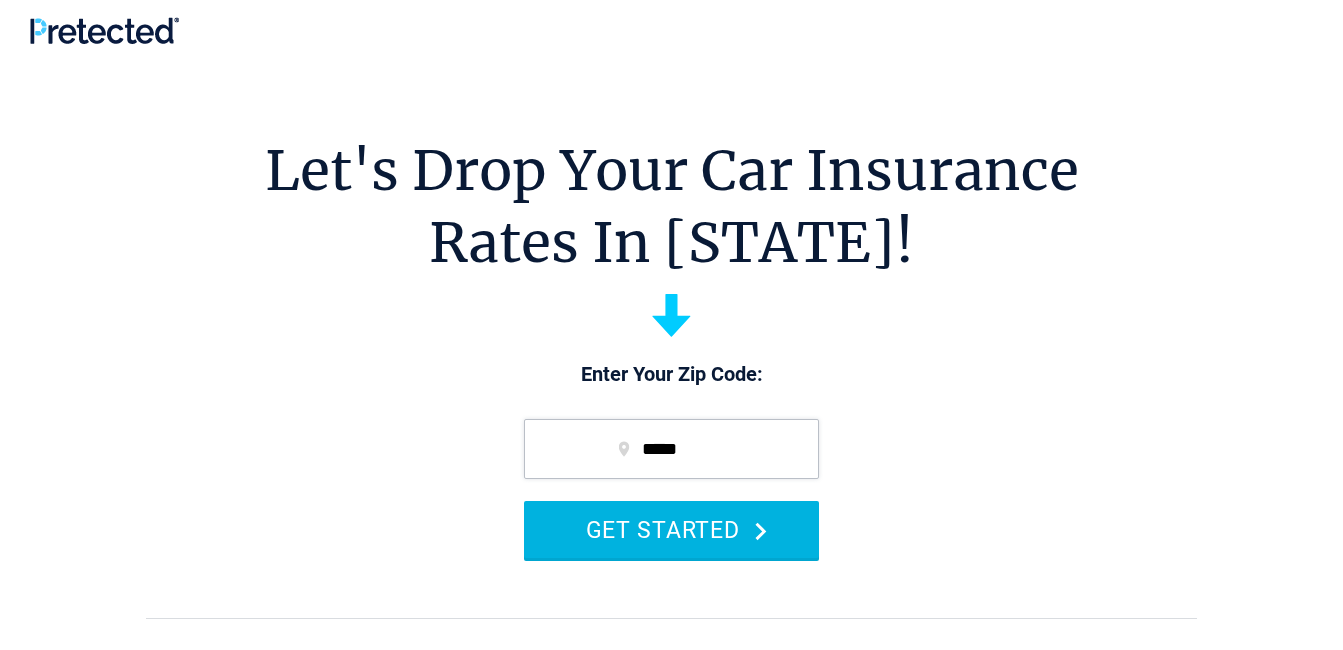 click on "GET STARTED" at bounding box center [671, 529] 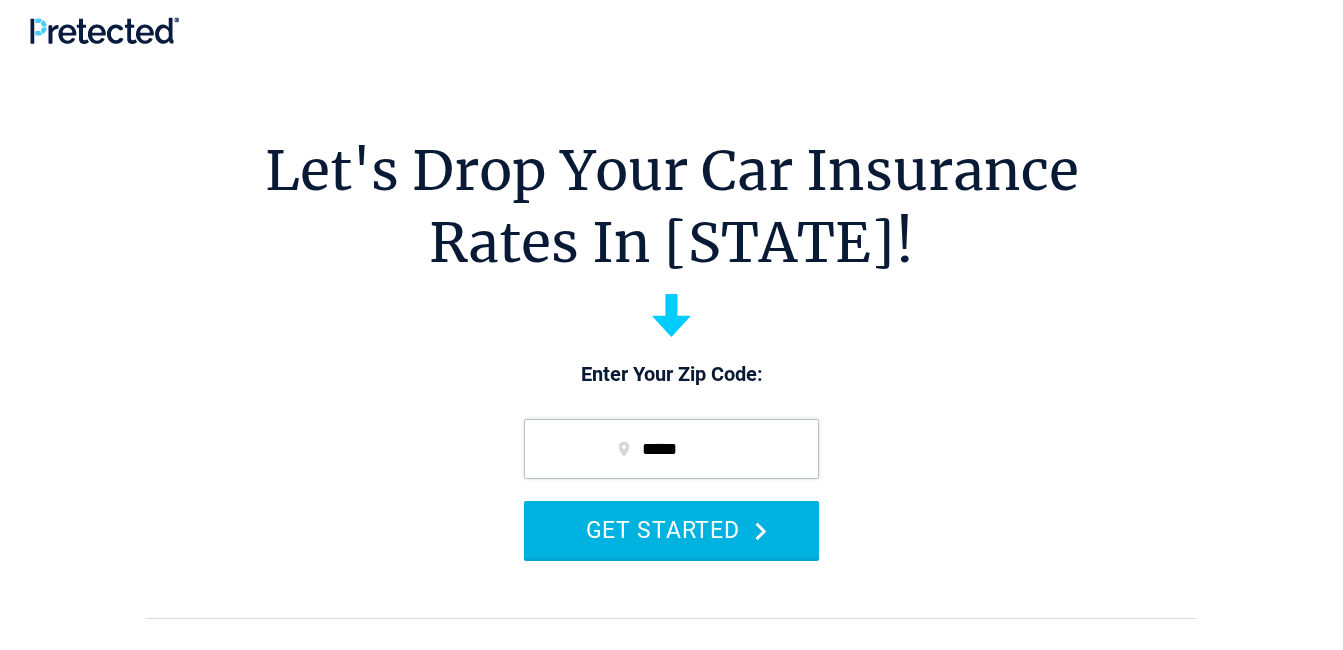 scroll, scrollTop: 0, scrollLeft: 0, axis: both 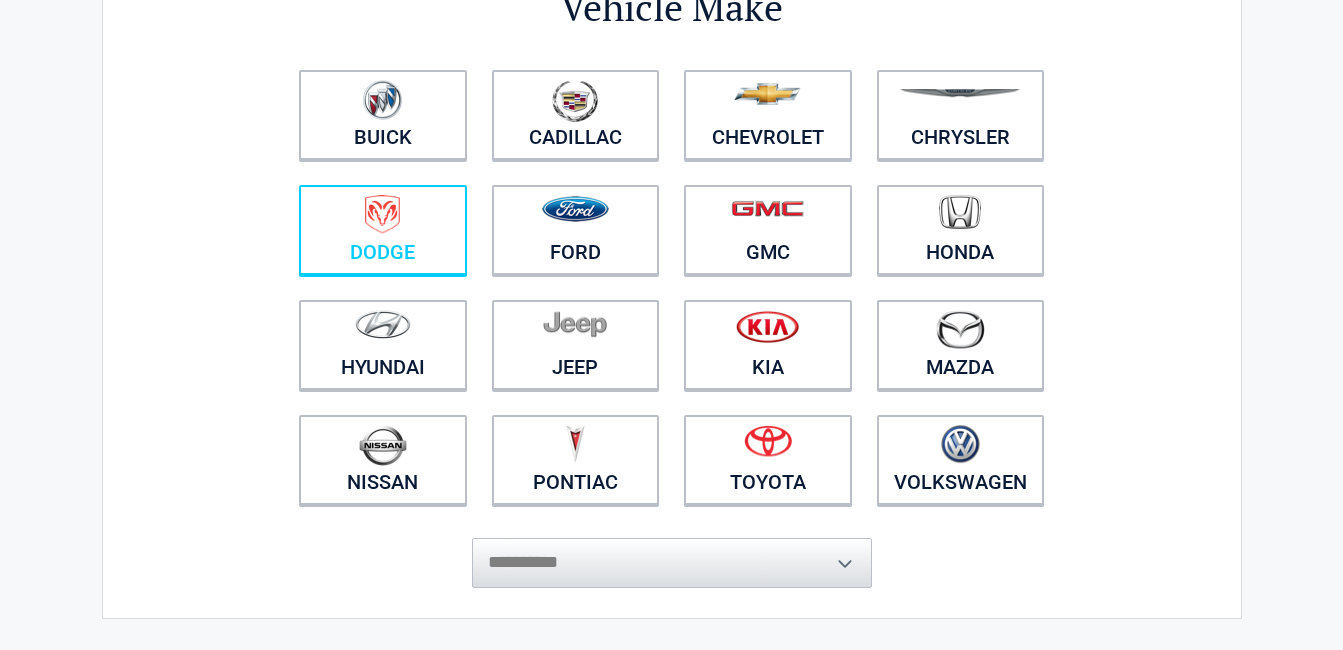 click at bounding box center (383, 217) 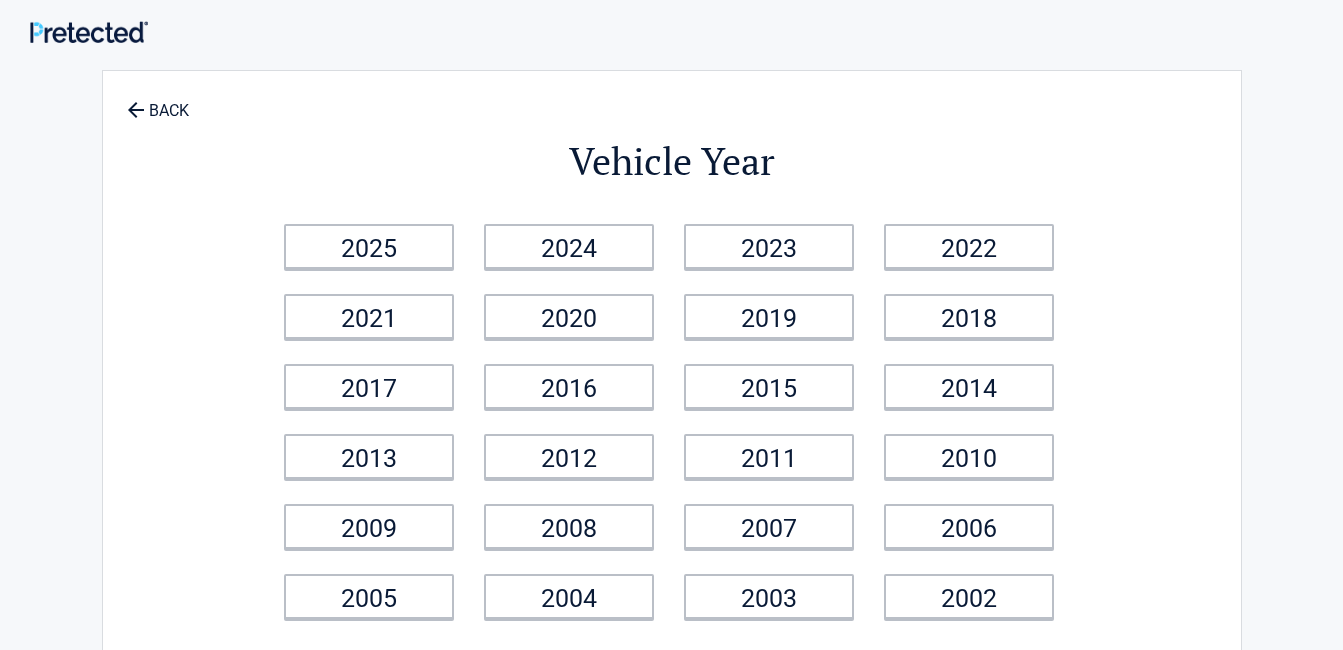 scroll, scrollTop: 100, scrollLeft: 0, axis: vertical 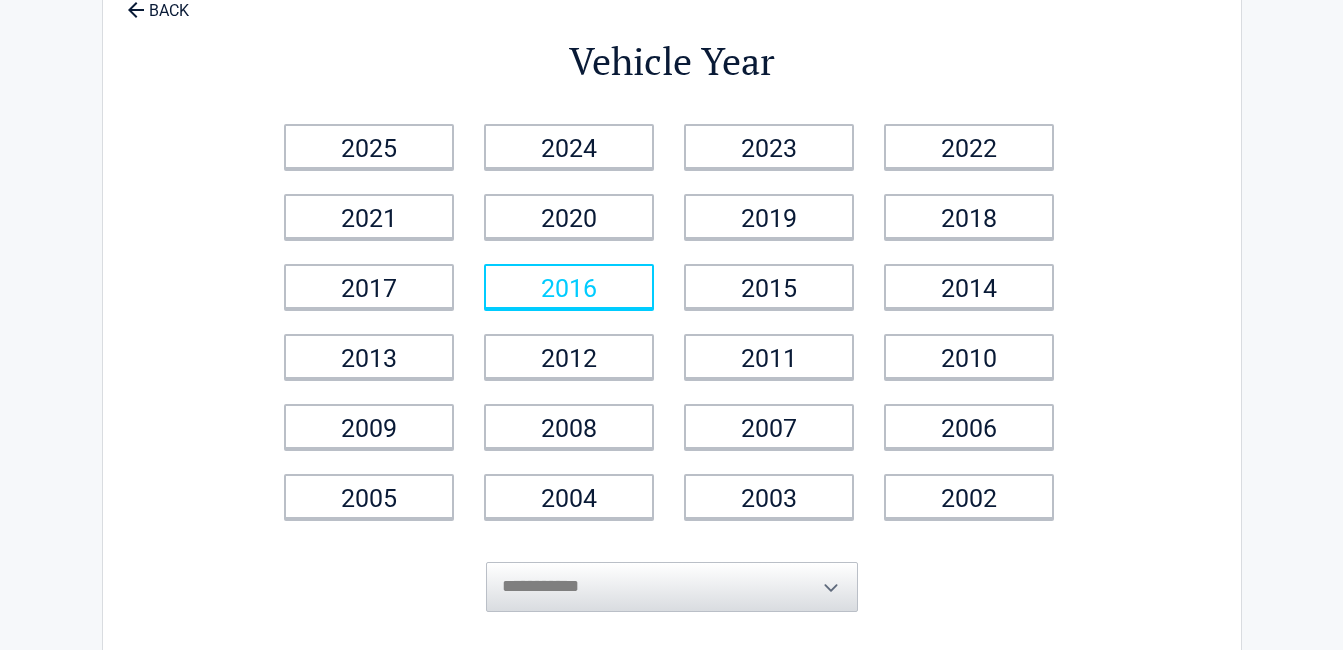 click on "2016" at bounding box center [569, 286] 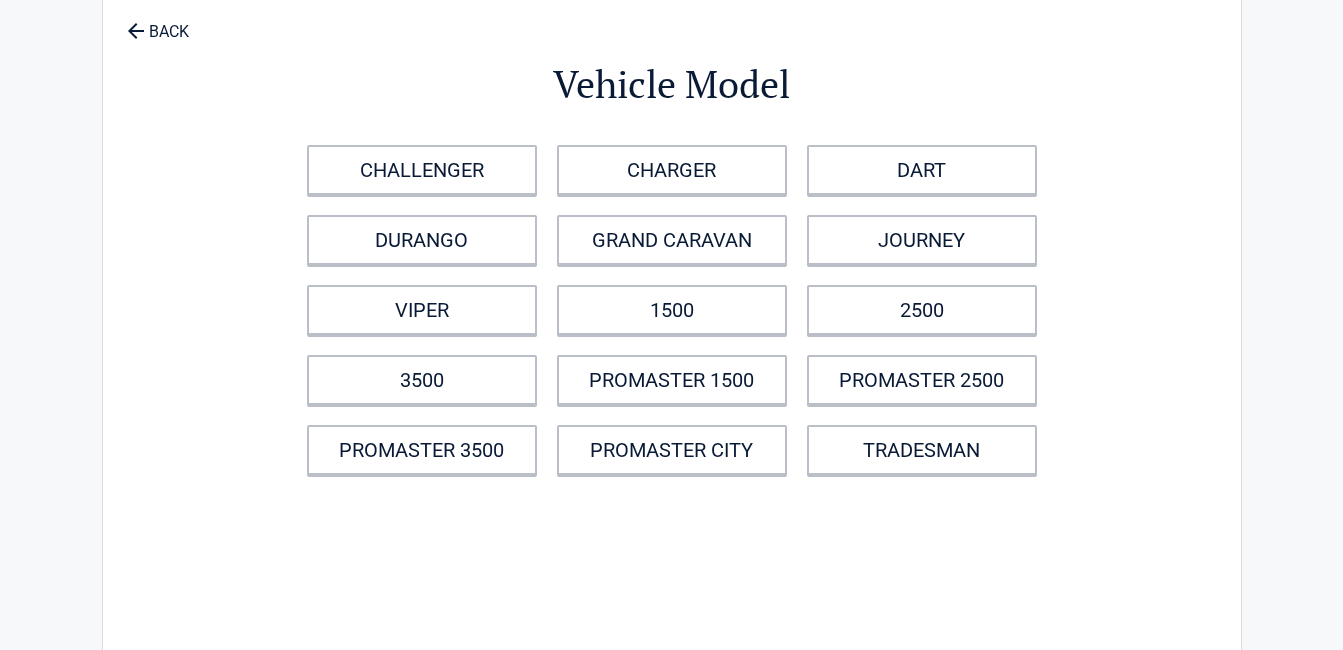 scroll, scrollTop: 0, scrollLeft: 0, axis: both 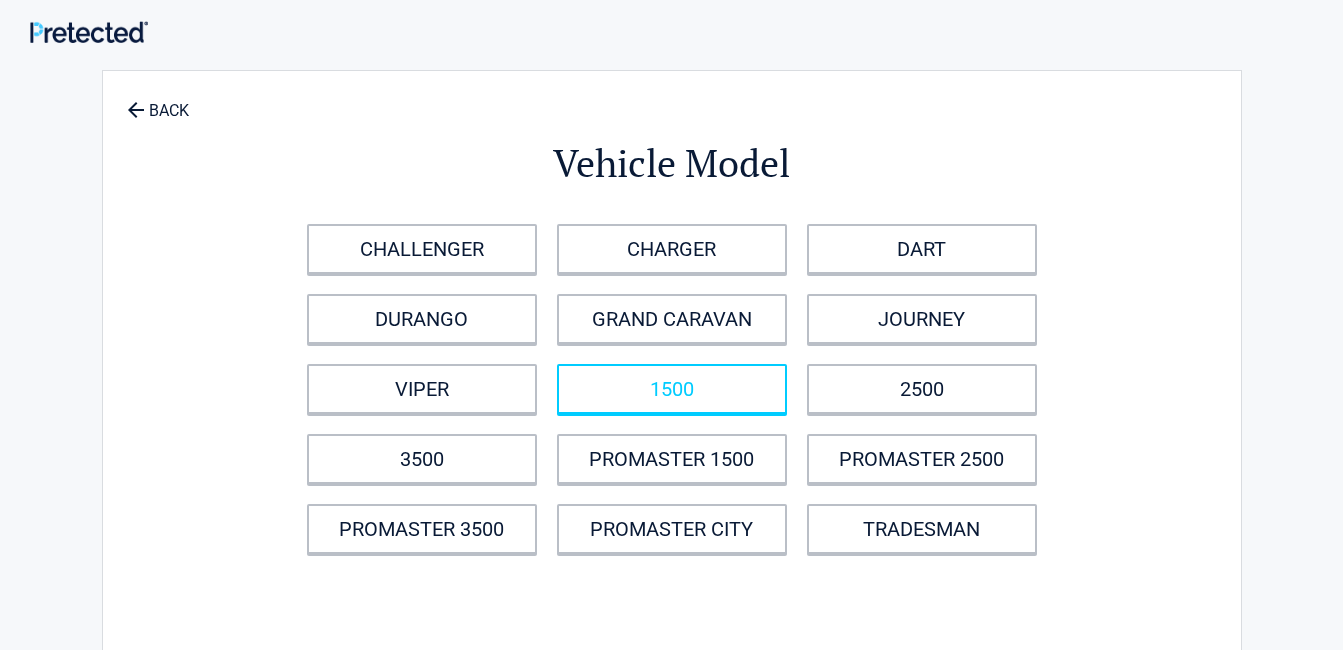 click on "1500" at bounding box center [672, 389] 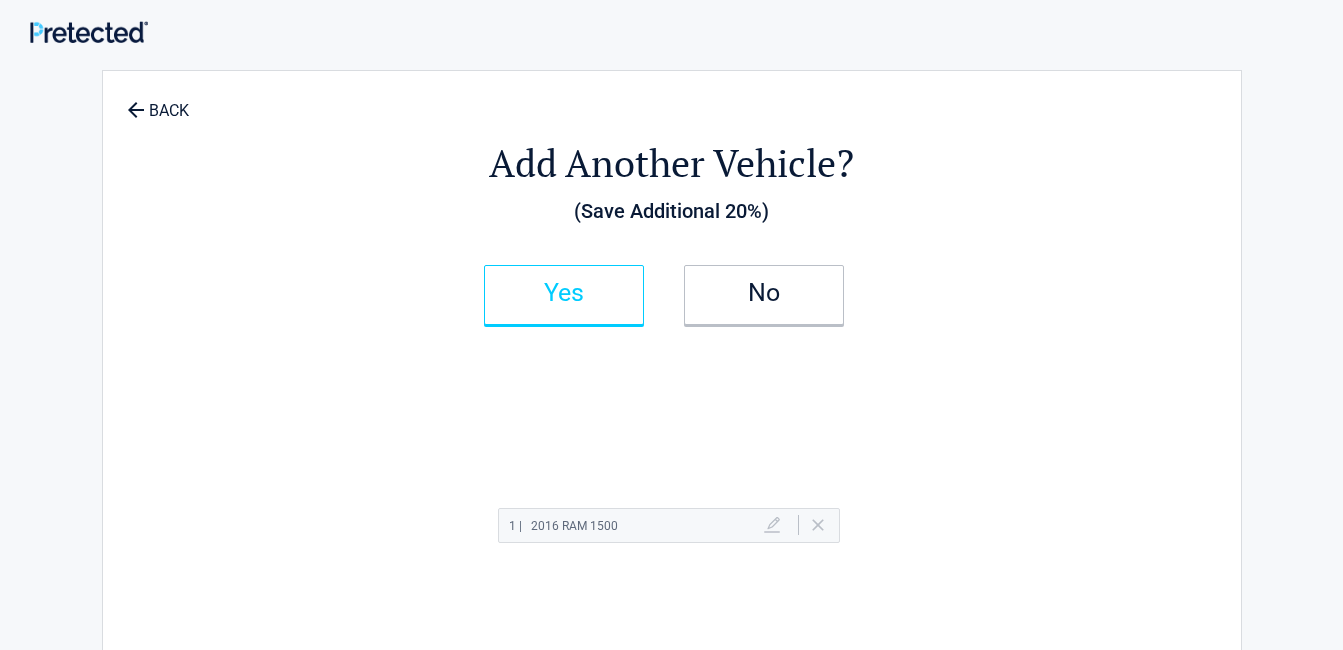 click on "Yes" at bounding box center (564, 293) 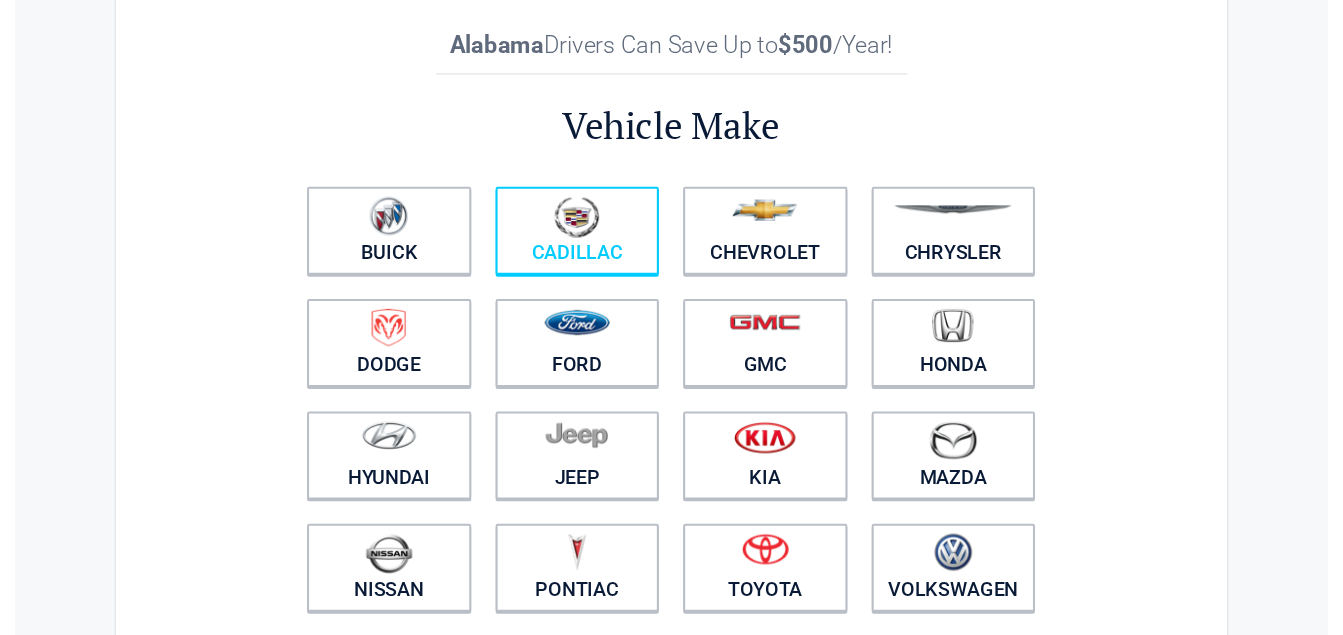 scroll, scrollTop: 100, scrollLeft: 0, axis: vertical 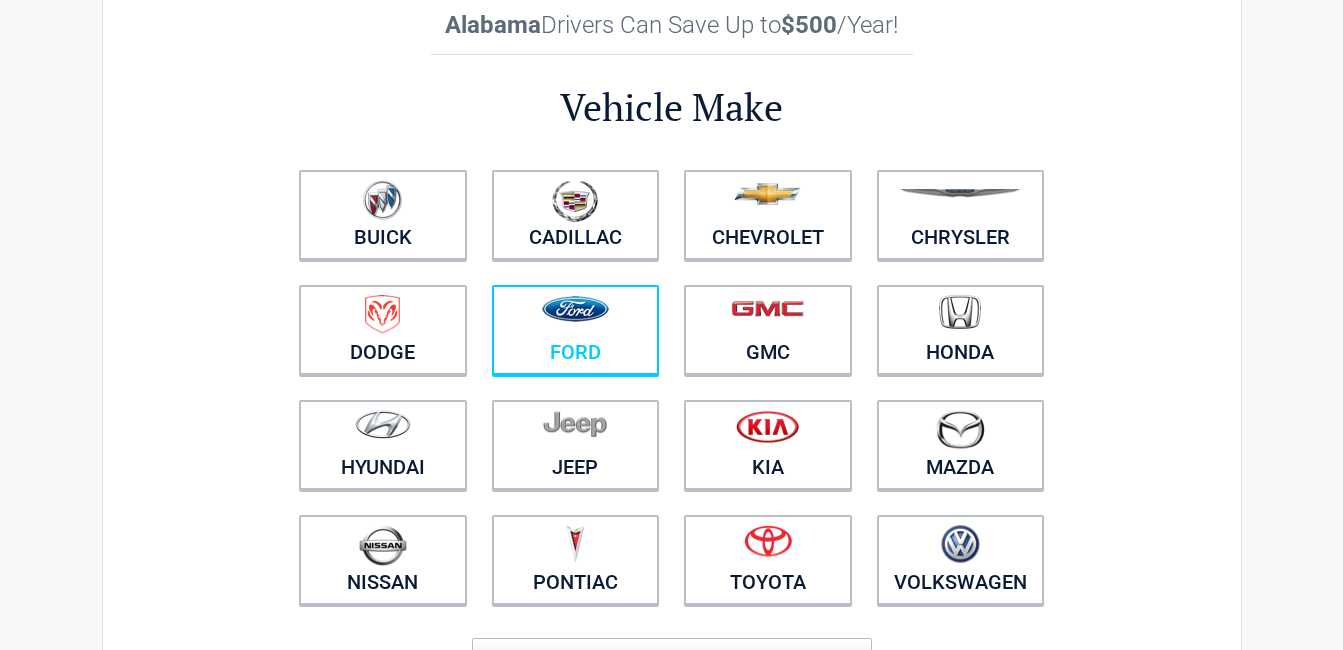 click at bounding box center [576, 317] 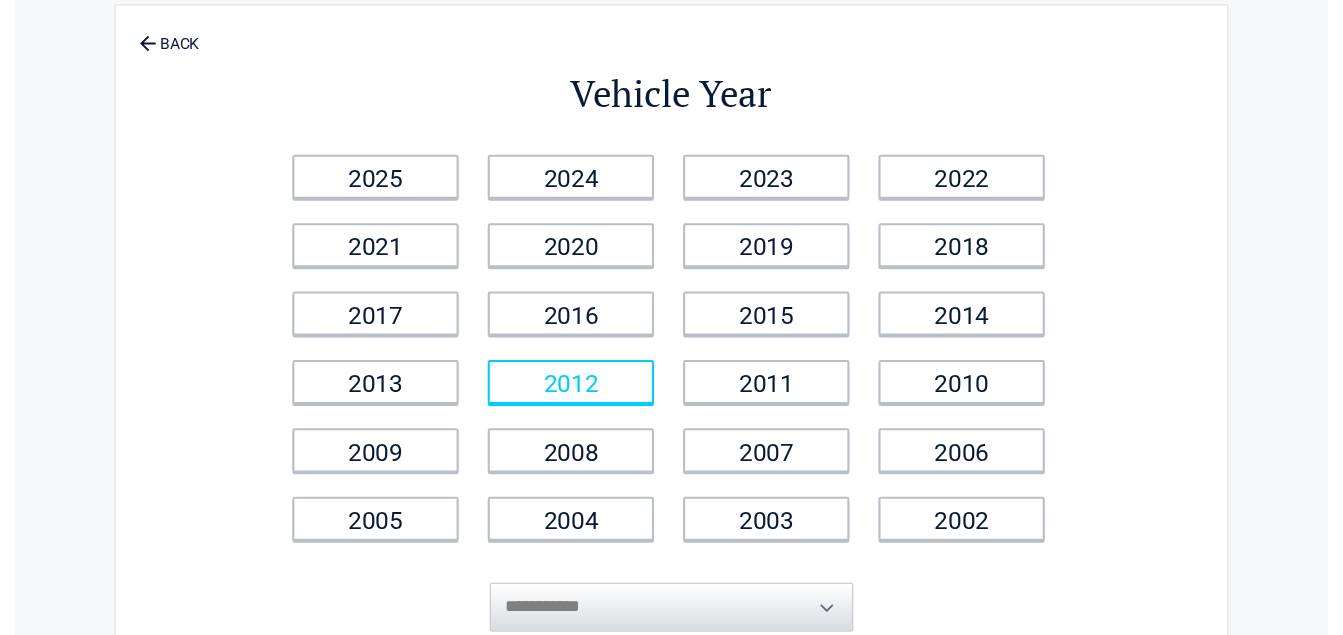 scroll, scrollTop: 100, scrollLeft: 0, axis: vertical 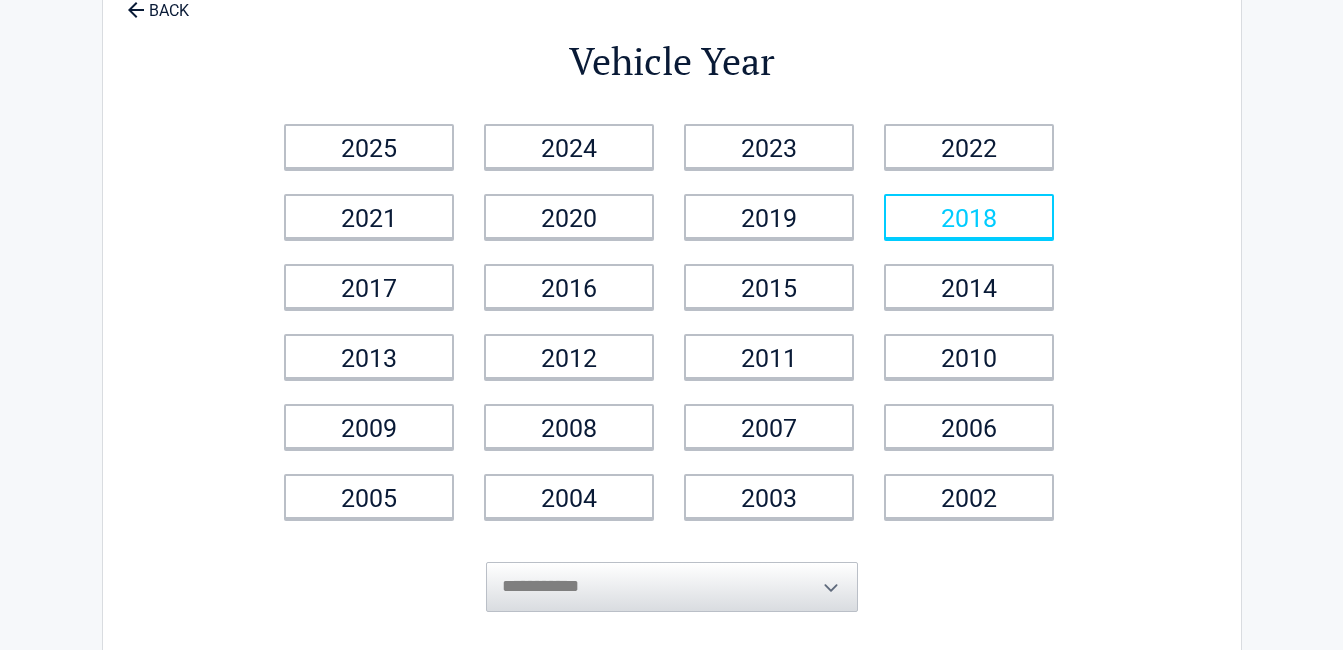 click on "2018" at bounding box center (969, 216) 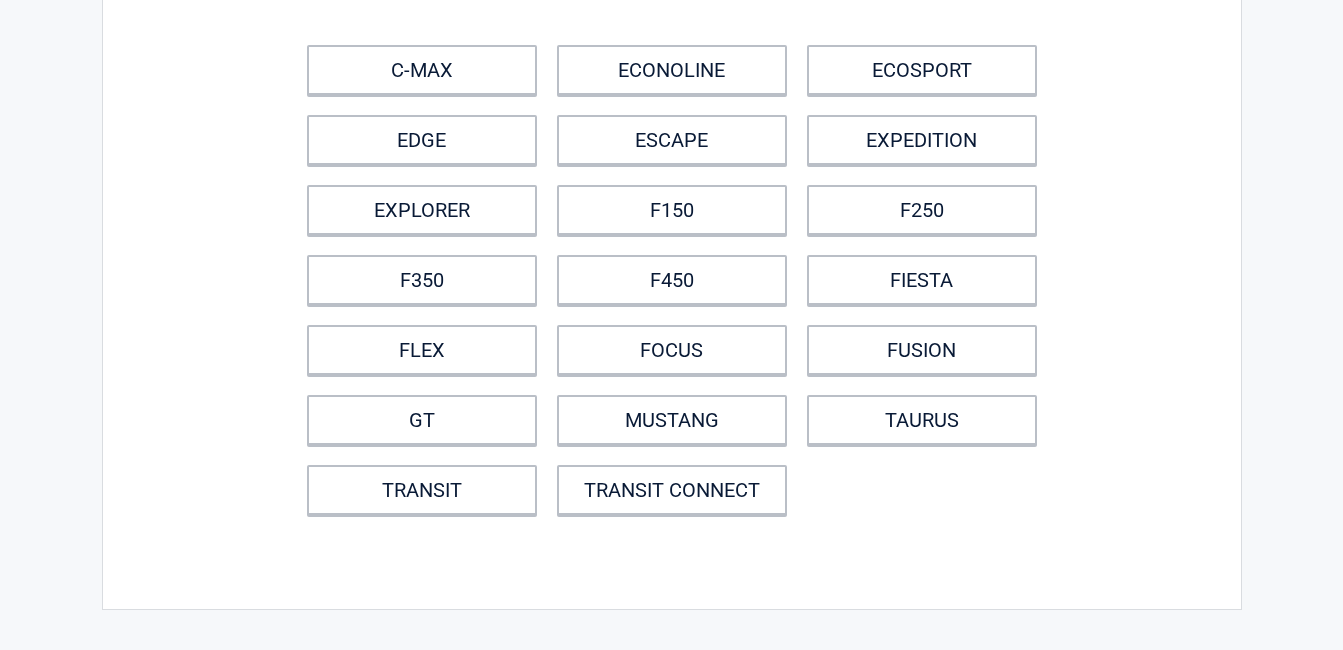 scroll, scrollTop: 200, scrollLeft: 0, axis: vertical 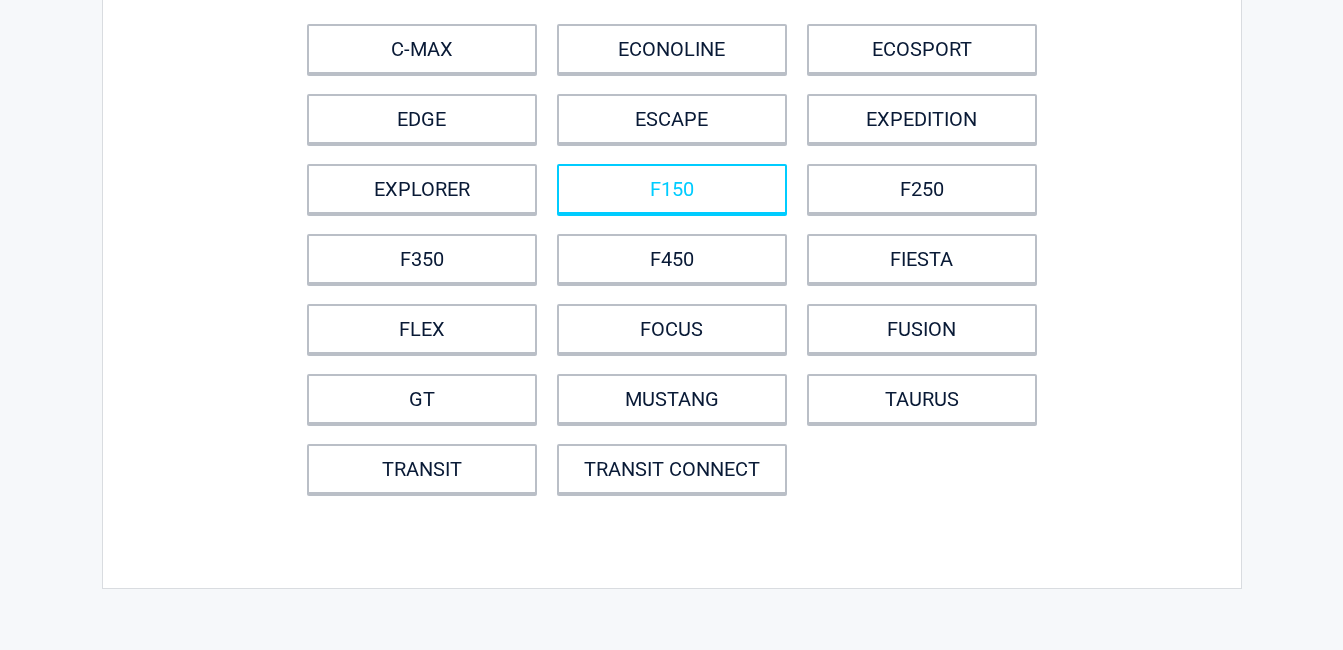 click on "F150" at bounding box center (672, 189) 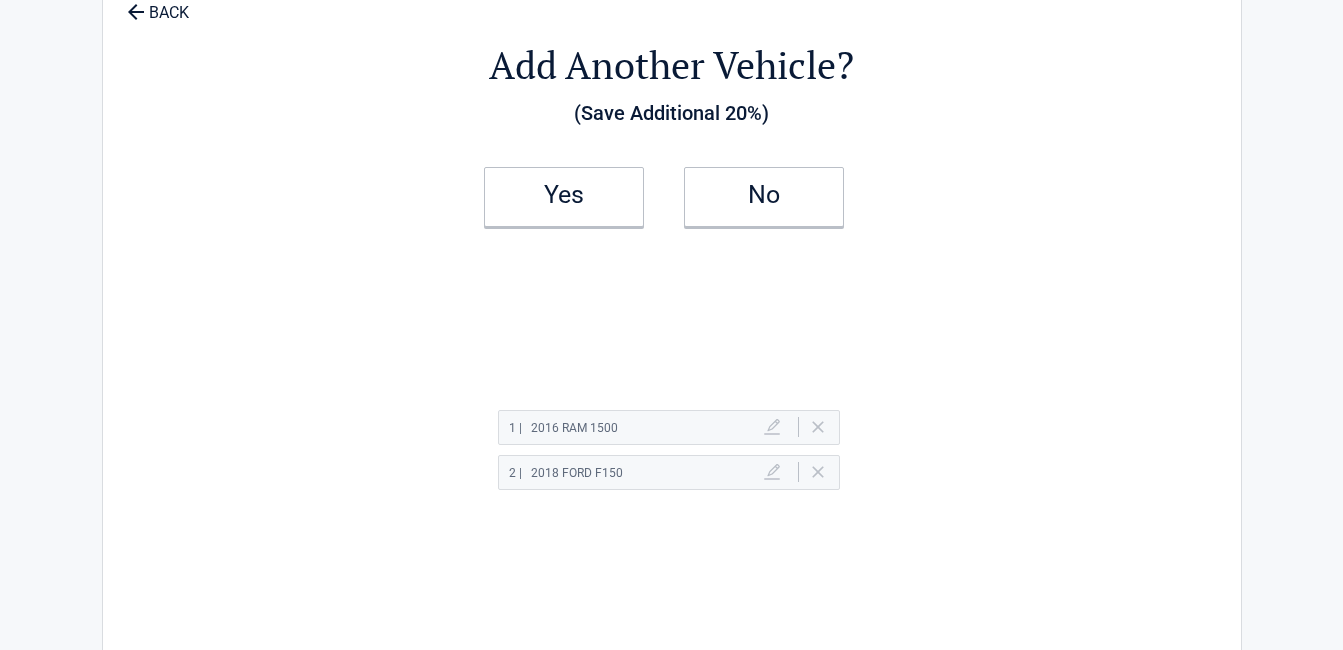 scroll, scrollTop: 0, scrollLeft: 0, axis: both 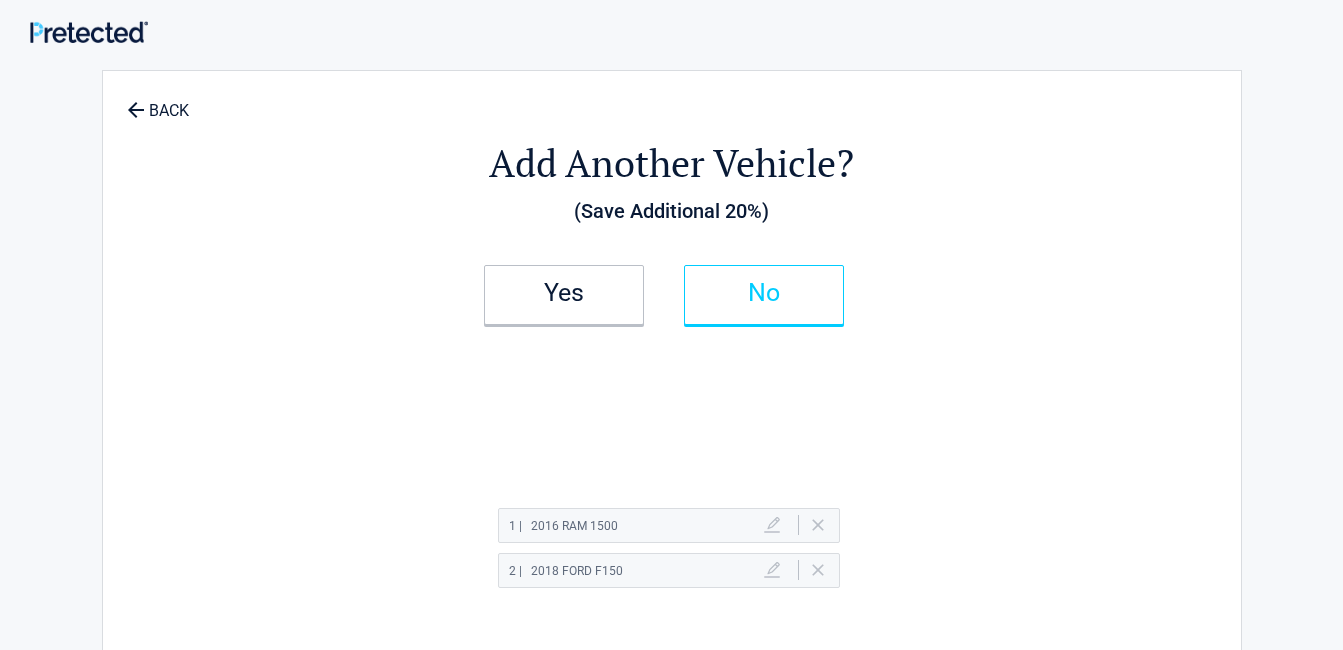 click on "No" at bounding box center [764, 295] 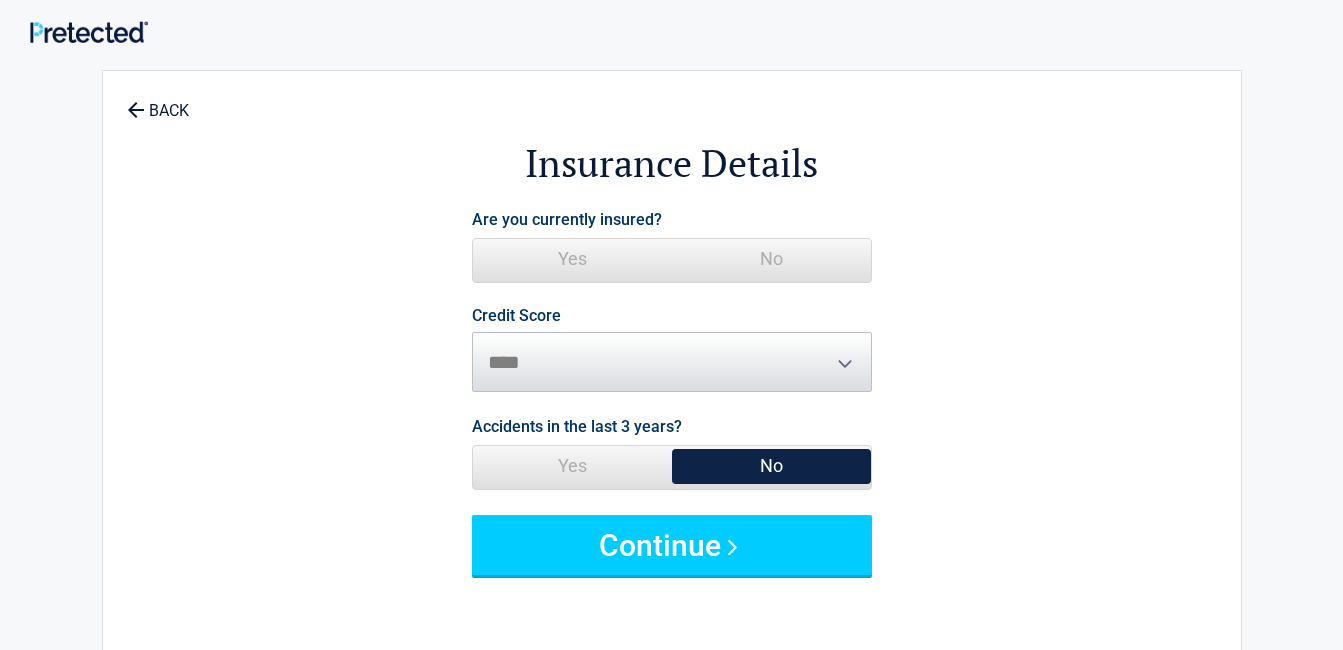 click on "No" at bounding box center [771, 259] 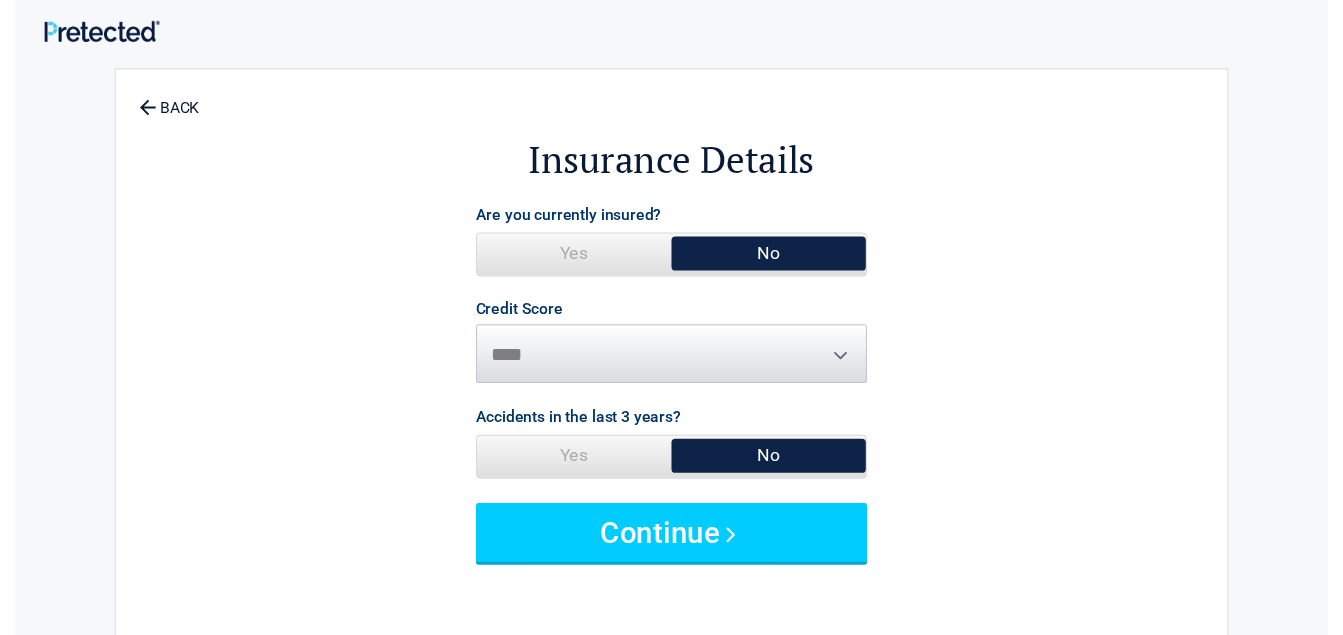 scroll, scrollTop: 100, scrollLeft: 0, axis: vertical 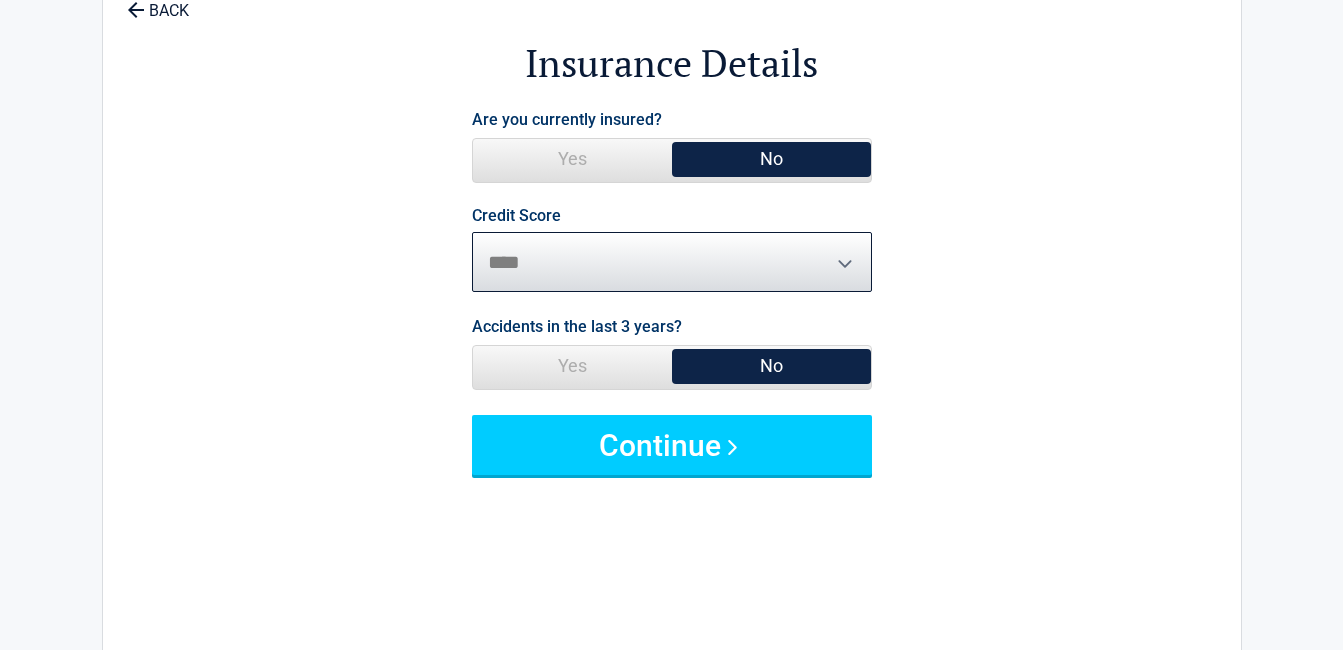 click on "*********
****
*******
****" at bounding box center [672, 262] 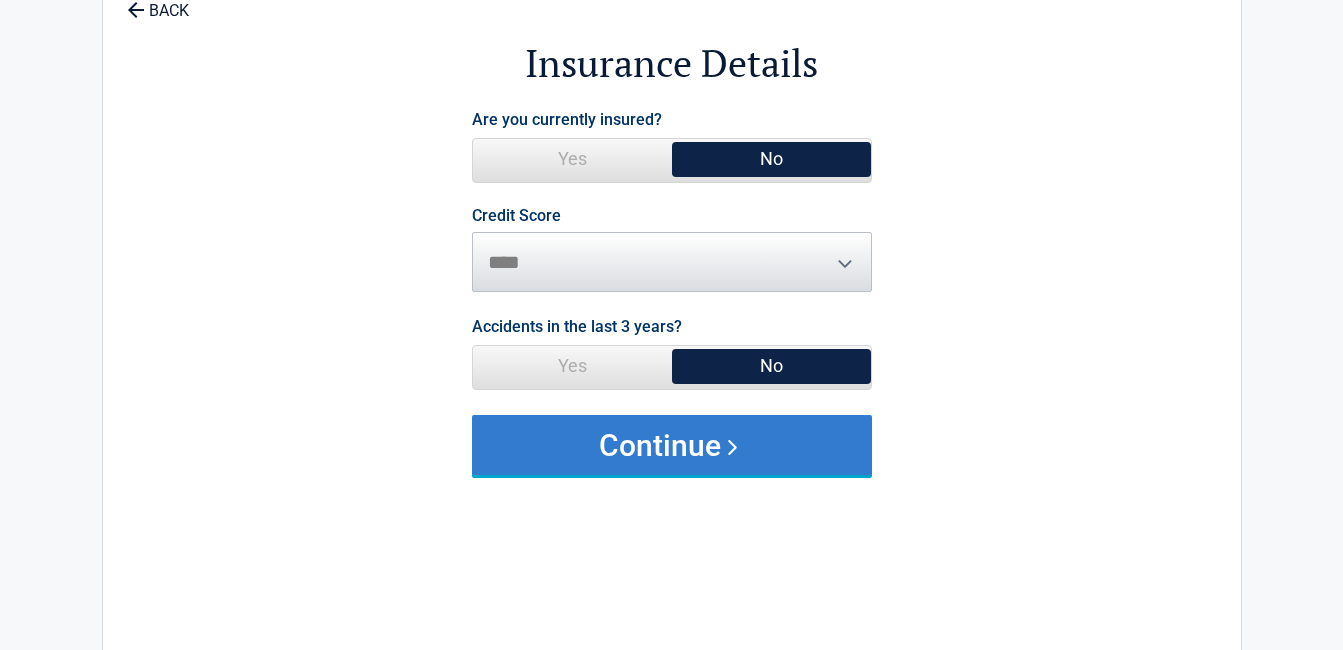 click on "Continue" at bounding box center (672, 445) 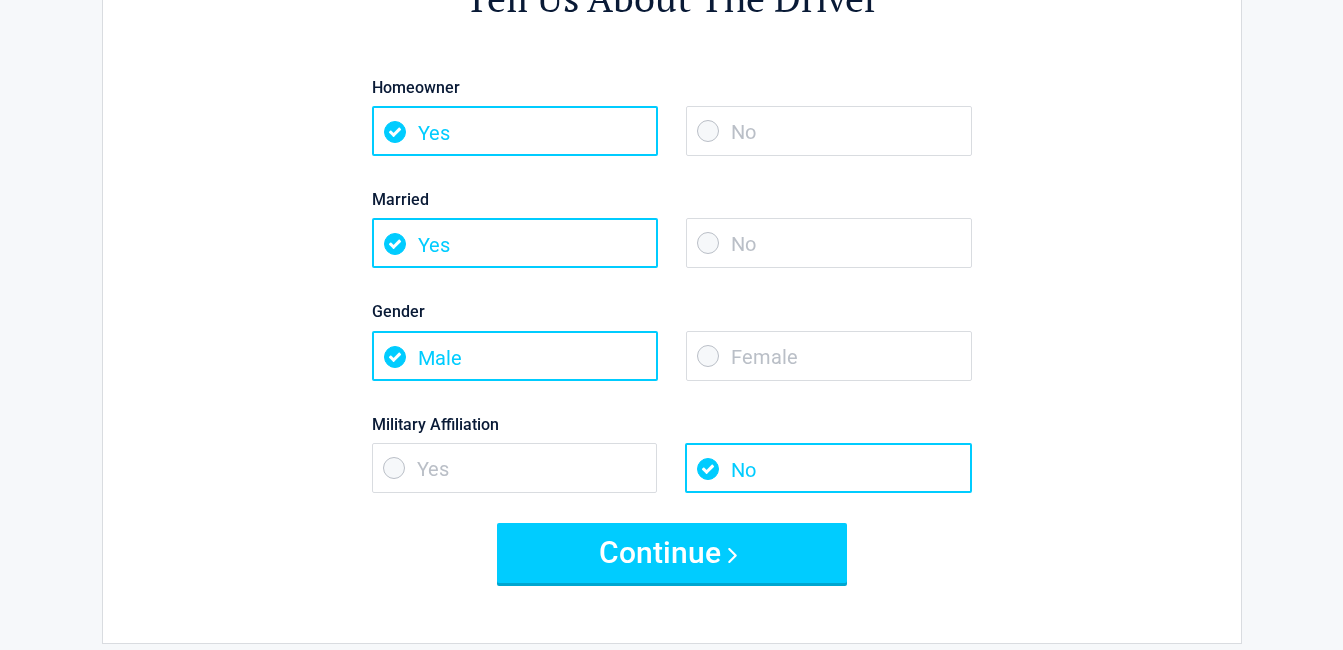 scroll, scrollTop: 200, scrollLeft: 0, axis: vertical 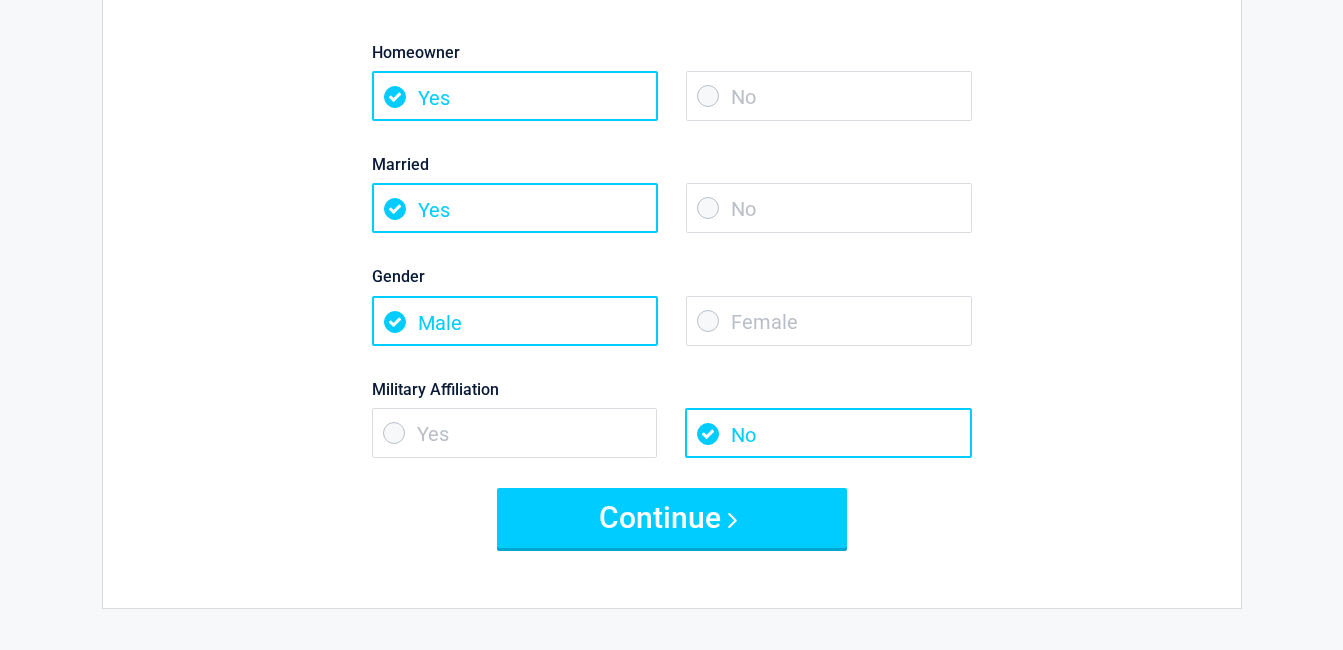 click on "Female" at bounding box center [829, 321] 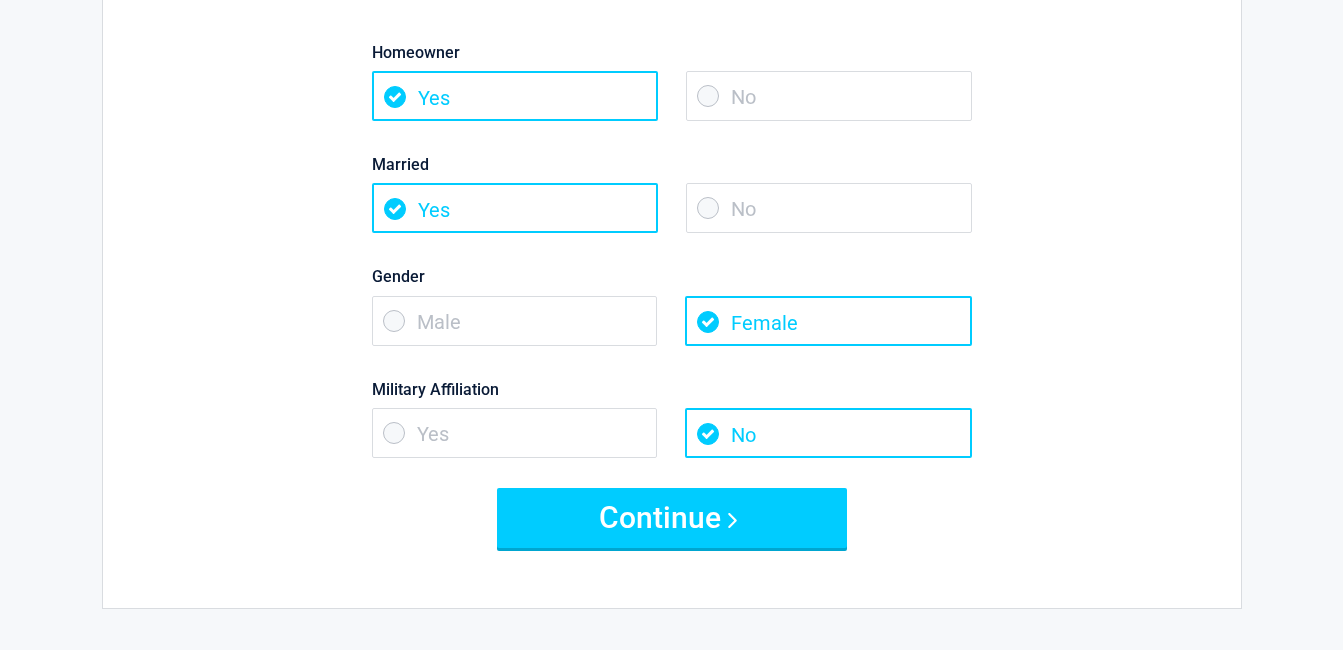 scroll, scrollTop: 300, scrollLeft: 0, axis: vertical 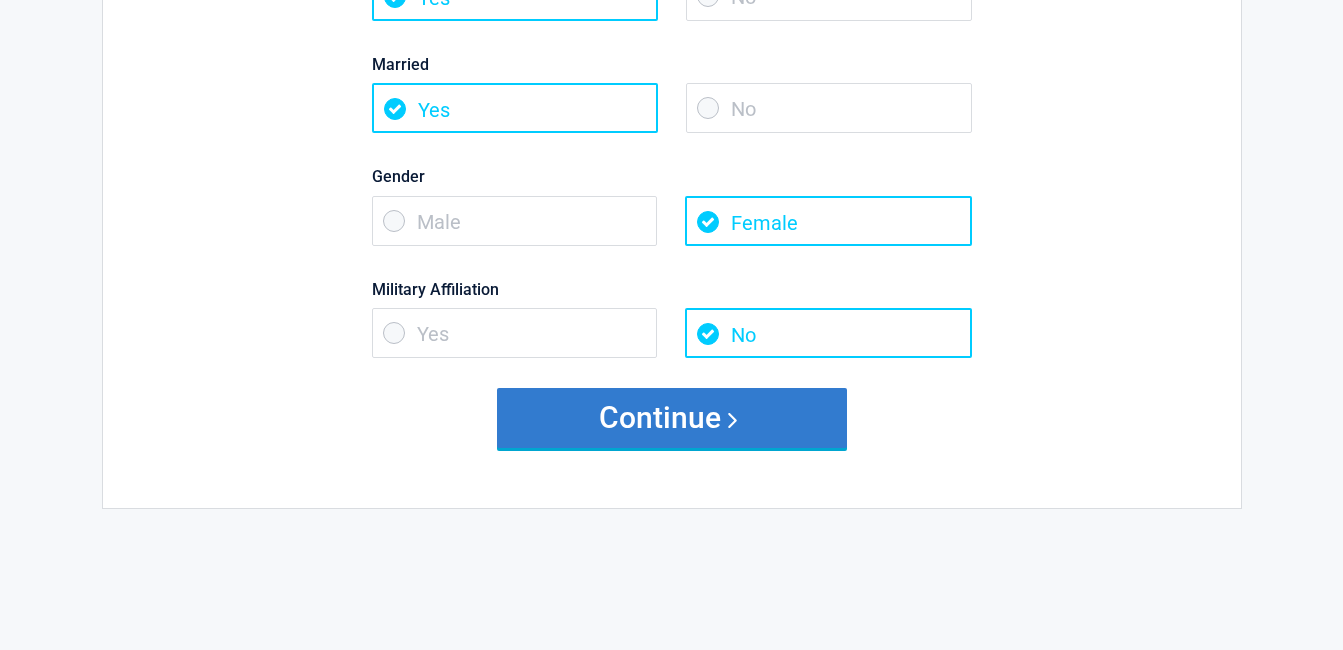 click on "Continue" at bounding box center (672, 418) 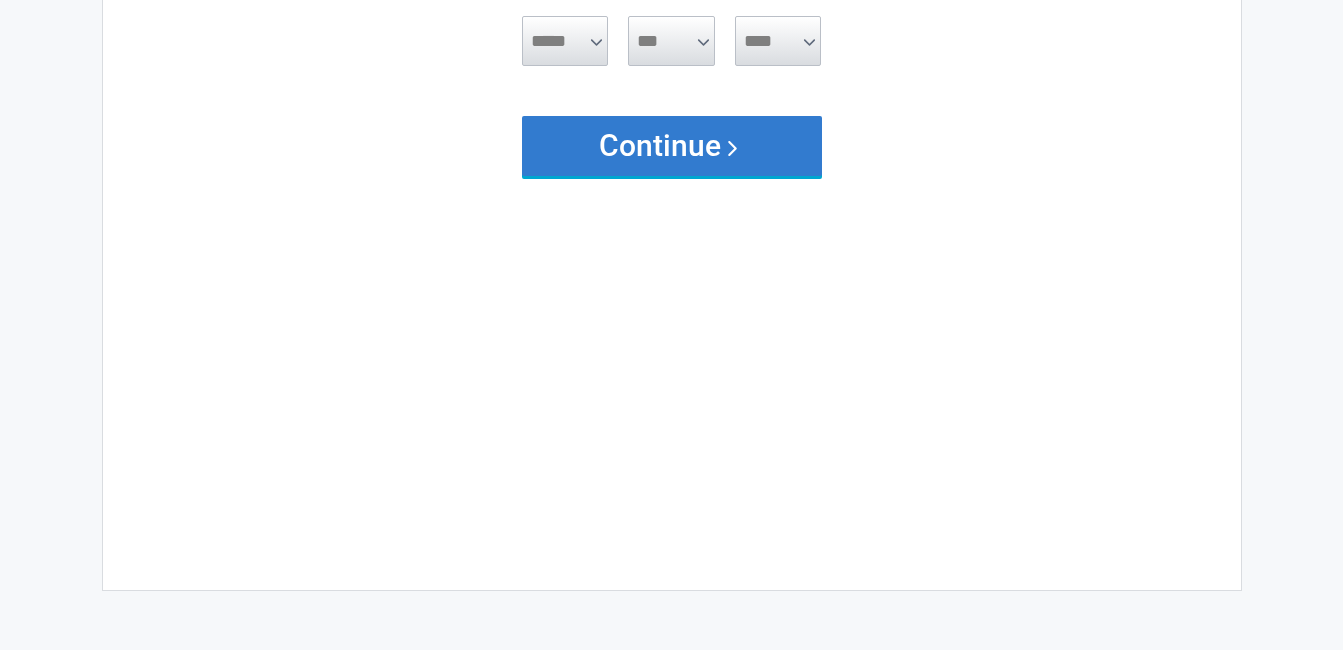 scroll, scrollTop: 0, scrollLeft: 0, axis: both 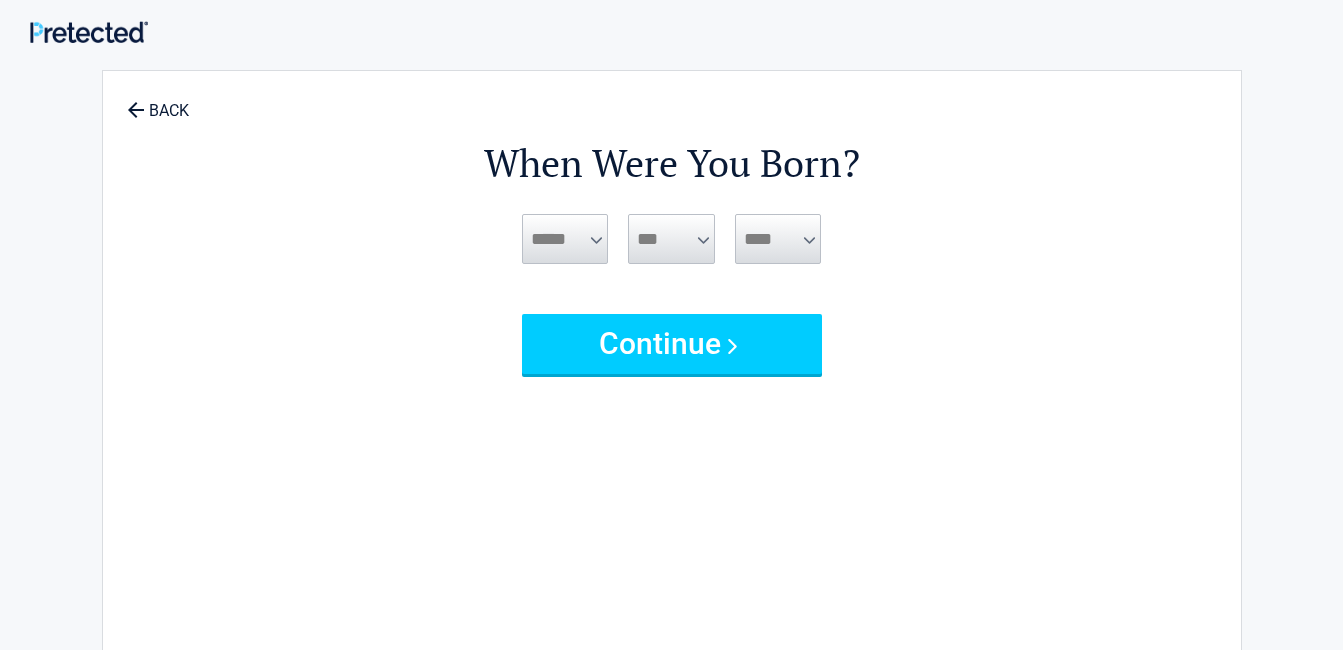 click on "*****
***
***
***
***
***
***
***
***
***
***
***
***" at bounding box center (565, 239) 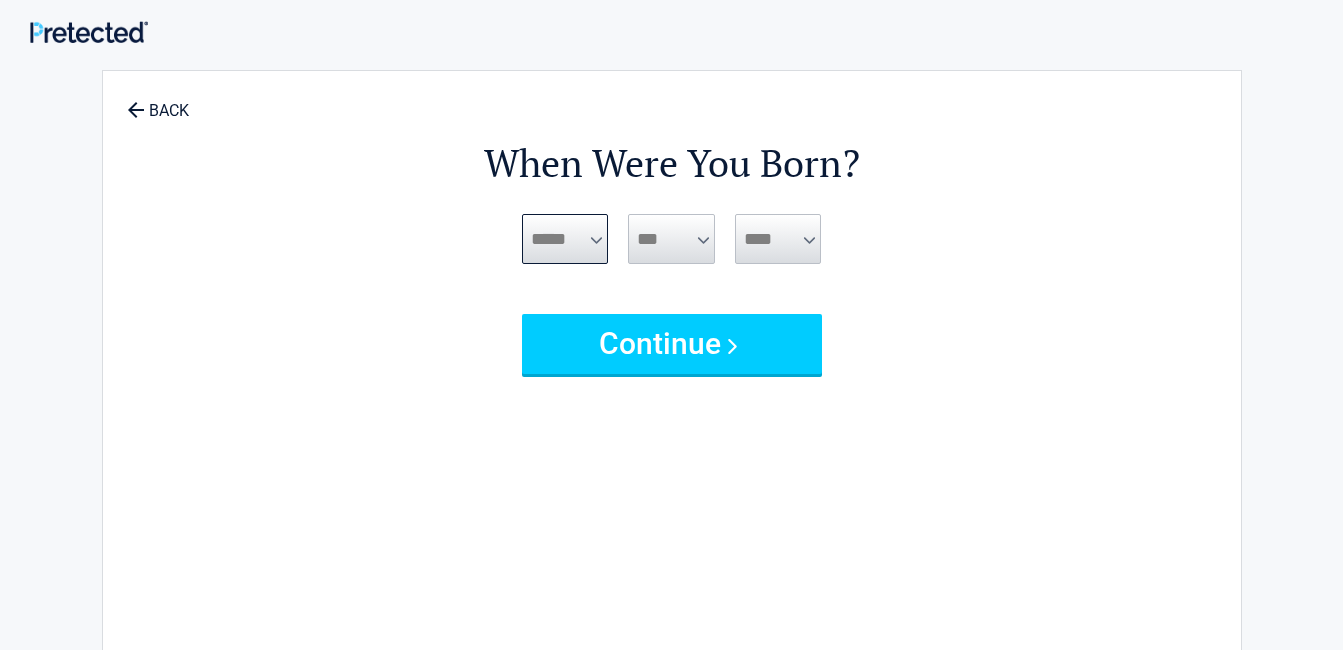 click on "*****
***
***
***
***
***
***
***
***
***
***
***
***" at bounding box center (565, 239) 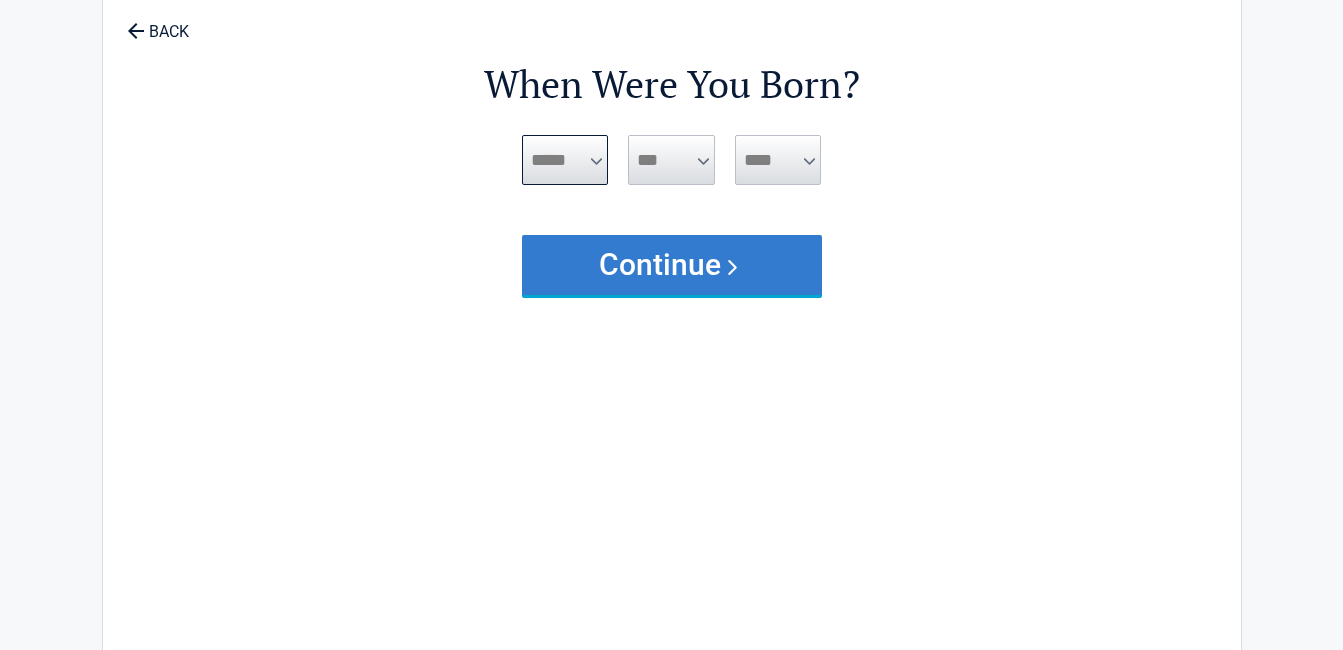 scroll, scrollTop: 100, scrollLeft: 0, axis: vertical 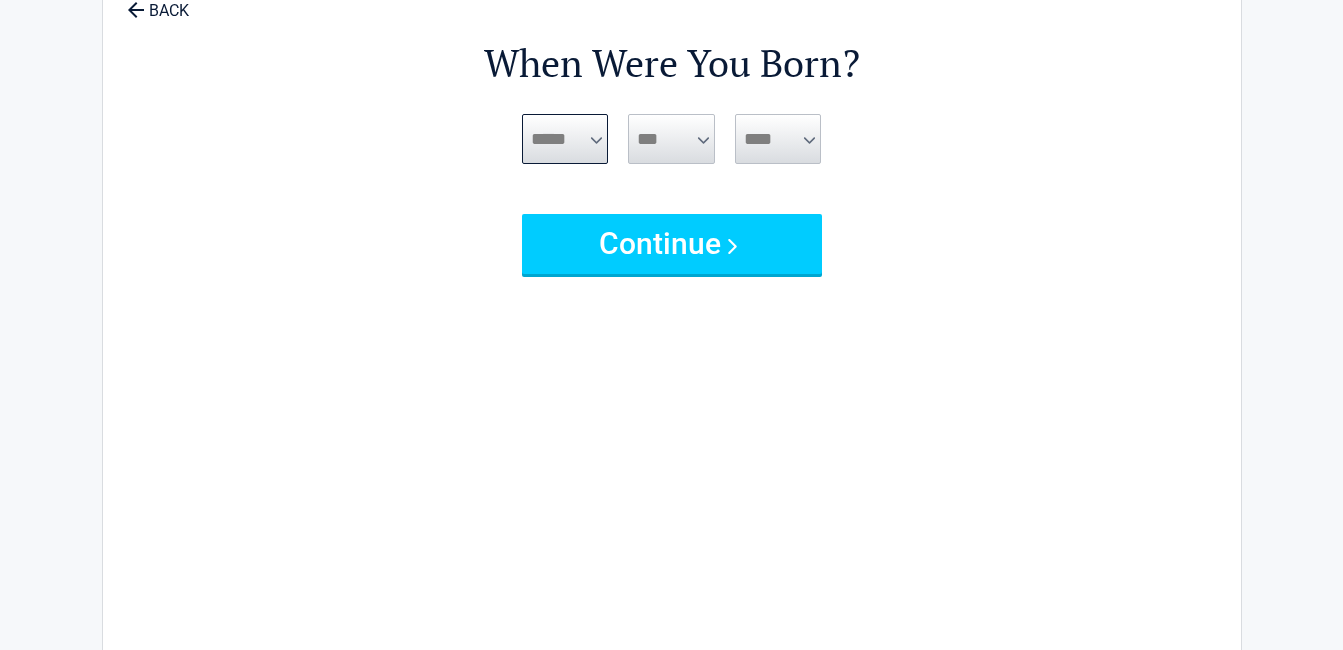 click on "*****
***
***
***
***
***
***
***
***
***
***
***
***" at bounding box center (565, 139) 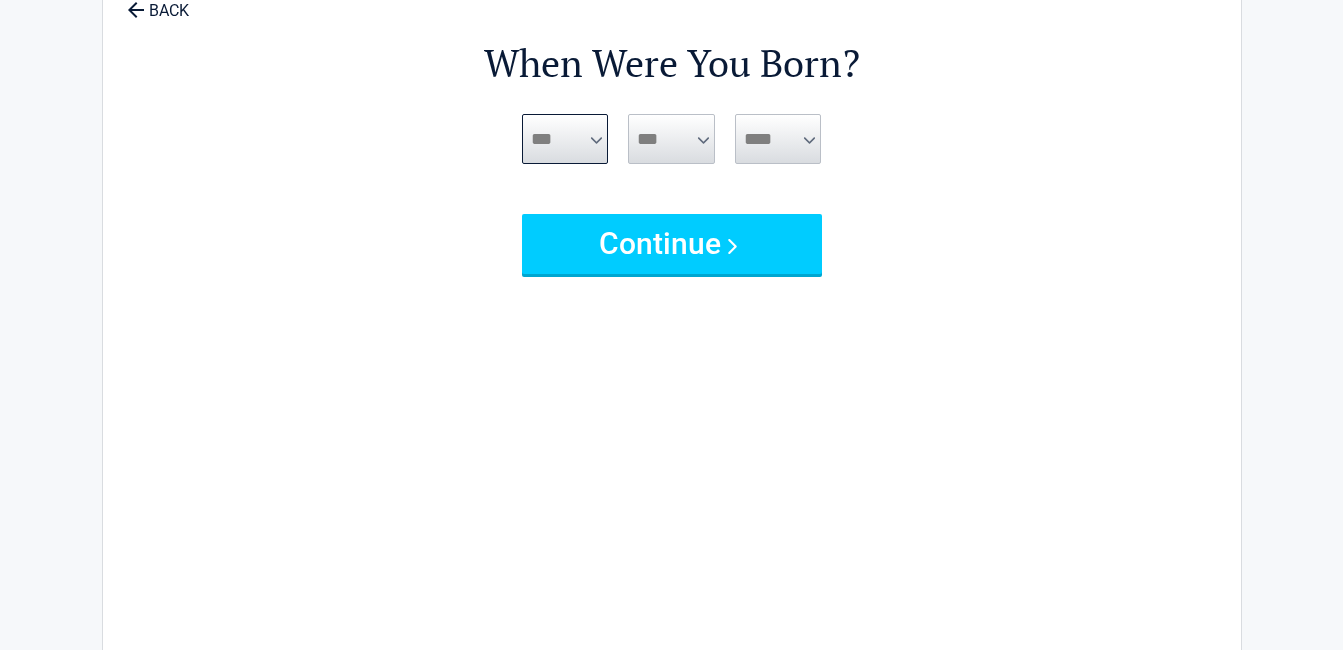 click on "*****
***
***
***
***
***
***
***
***
***
***
***
***" at bounding box center (565, 139) 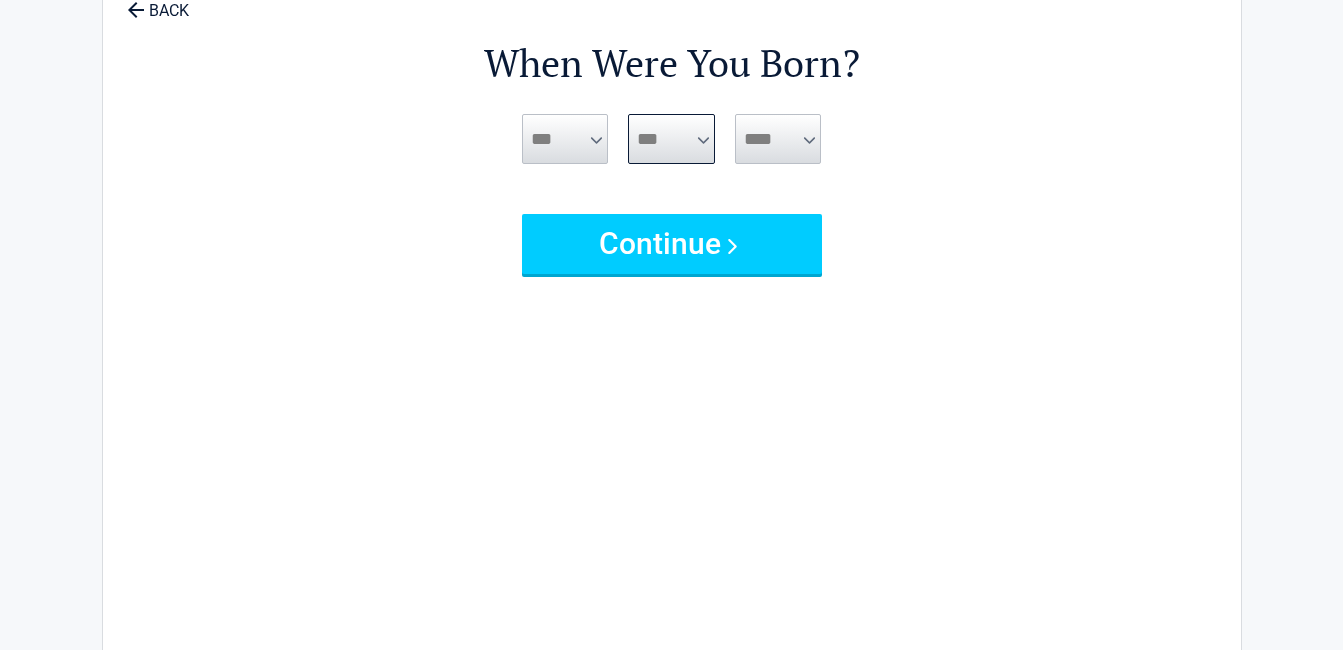 click on "*** * * * * * * * * * ** ** ** ** ** ** ** ** ** ** ** ** ** ** ** ** ** ** ** ** **" at bounding box center (671, 139) 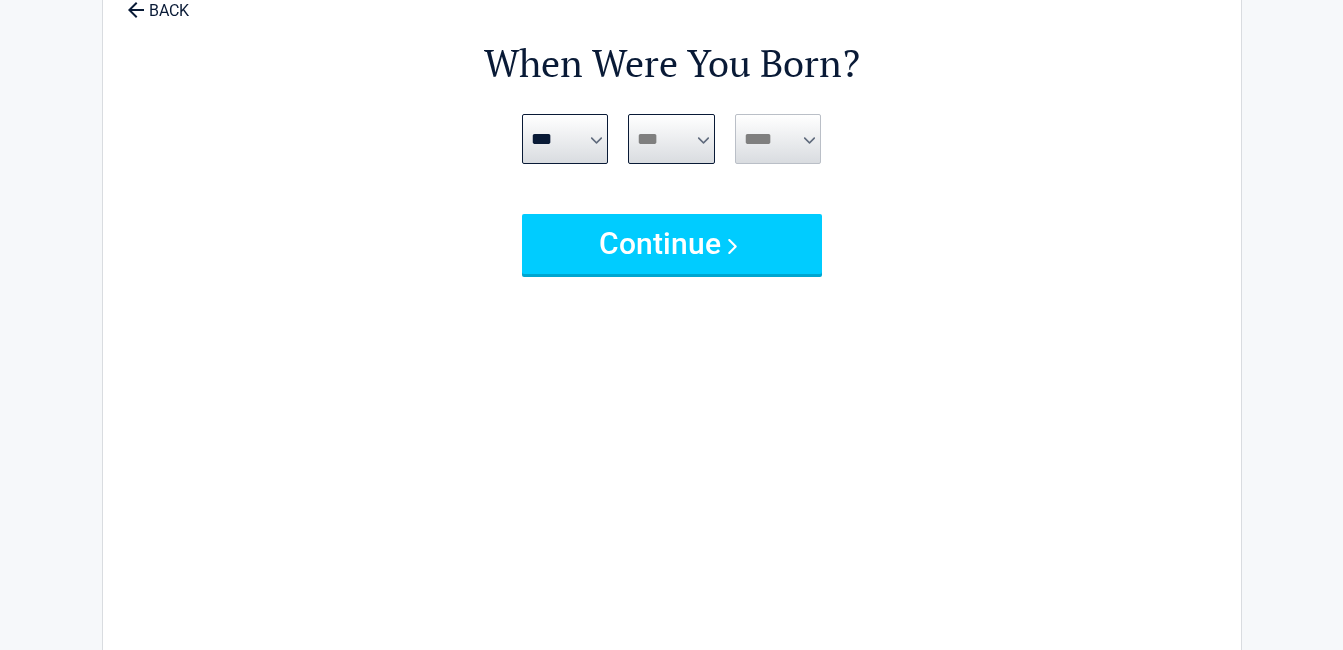 select on "**" 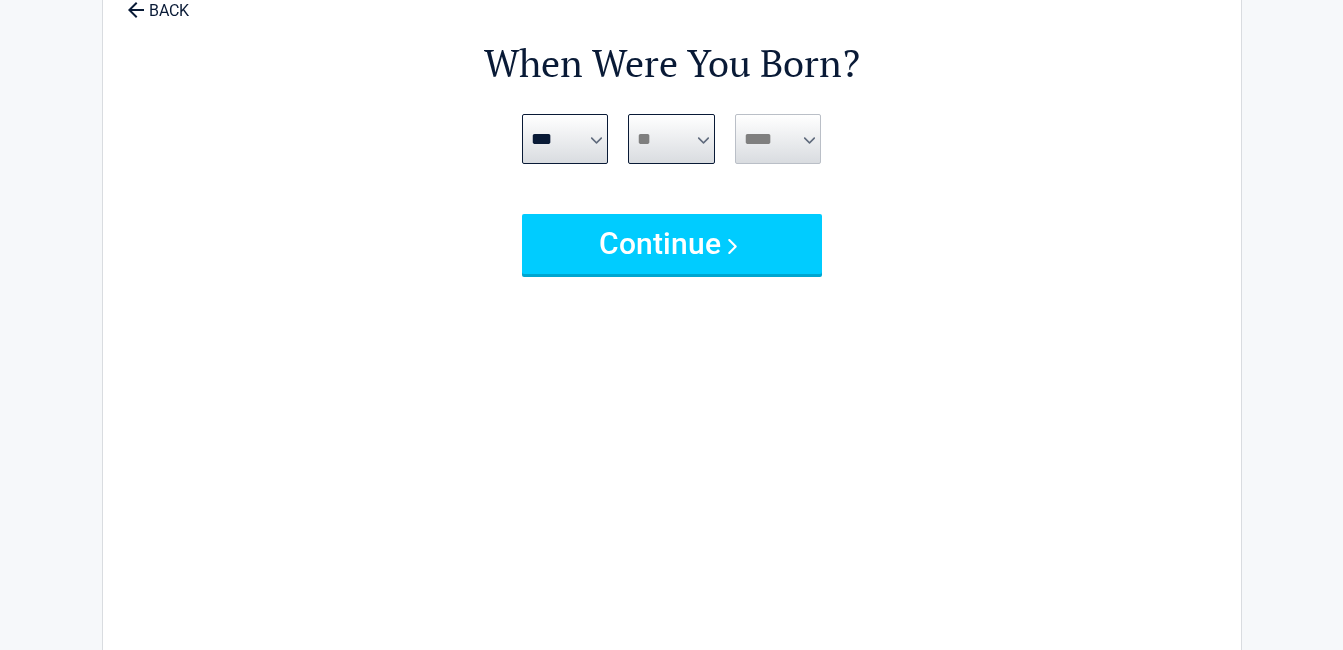 click on "*** * * * * * * * * * ** ** ** ** ** ** ** ** ** ** ** ** ** ** ** ** ** ** ** ** **" at bounding box center (671, 139) 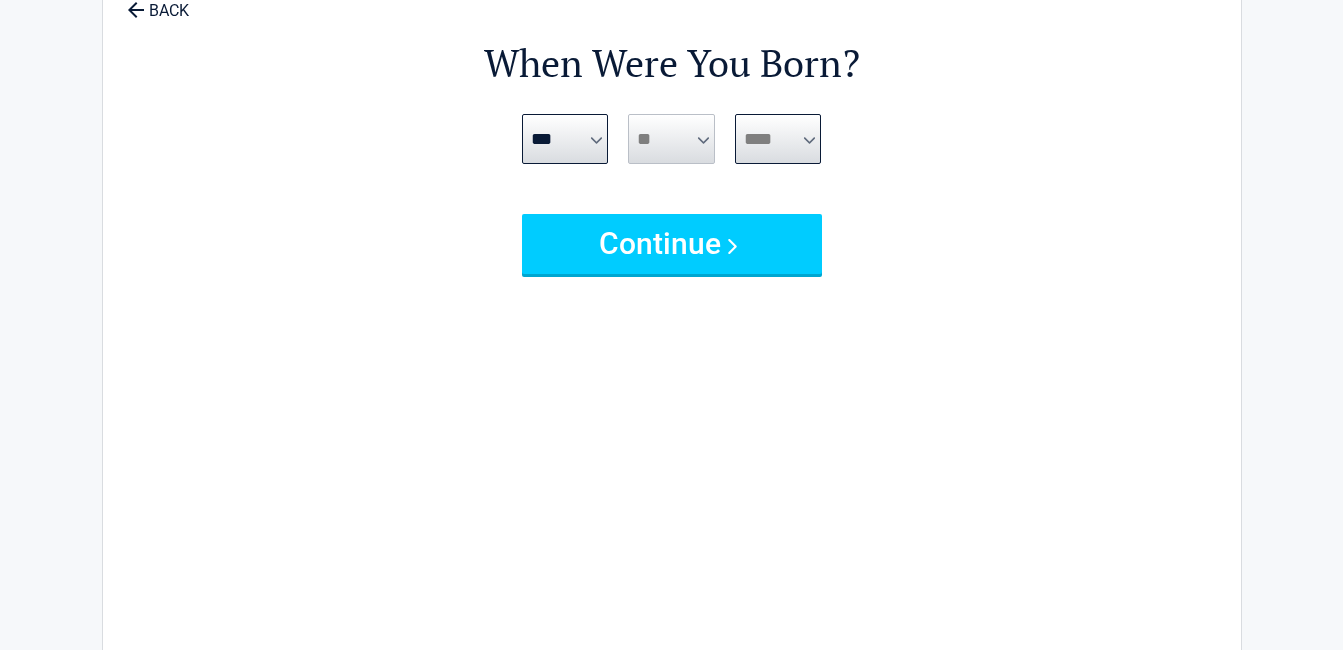 click on "****
****
****
****
****
****
****
****
****
****
****
****
****
****
****
****
****
****
****
****
****
****
****
****
****
****
****
****
****
****
****
****
****
****
****
****
****
****
****
****
****
****
****
****
****
****
****
****
****
****
****
****
****
****
****
****
****
****
****
****
****
****
****
****" at bounding box center (778, 139) 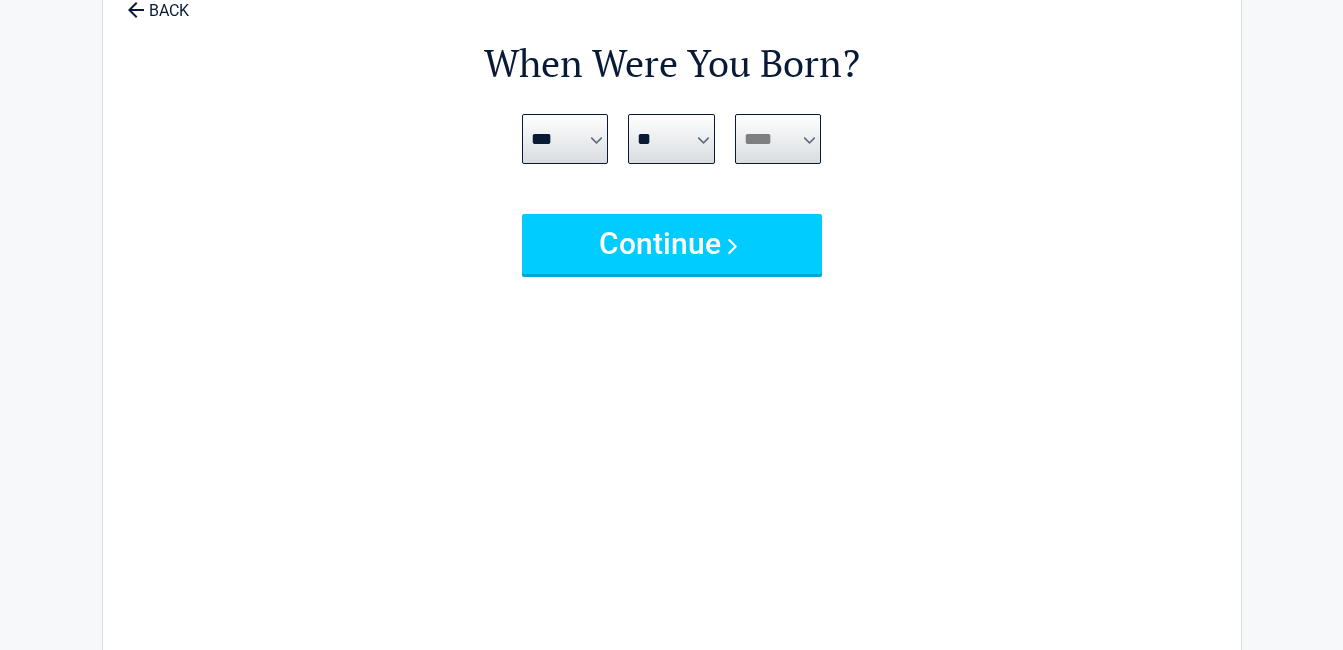 select on "****" 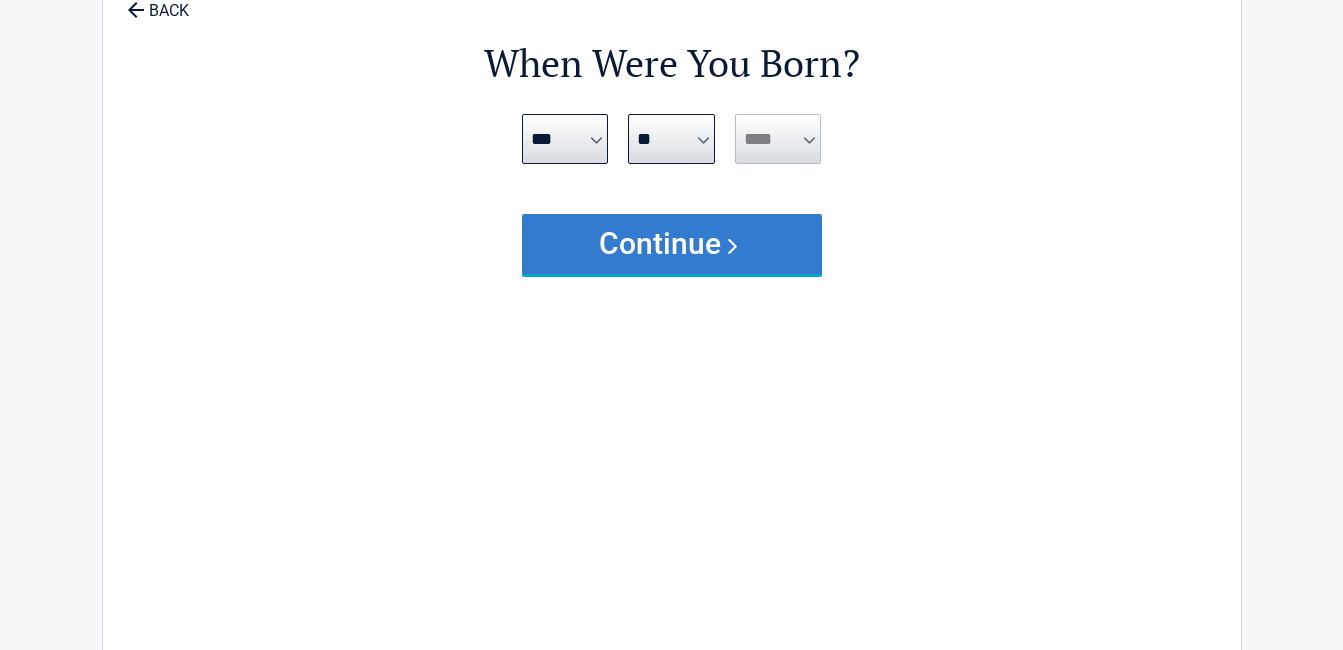 click on "Continue" at bounding box center (672, 244) 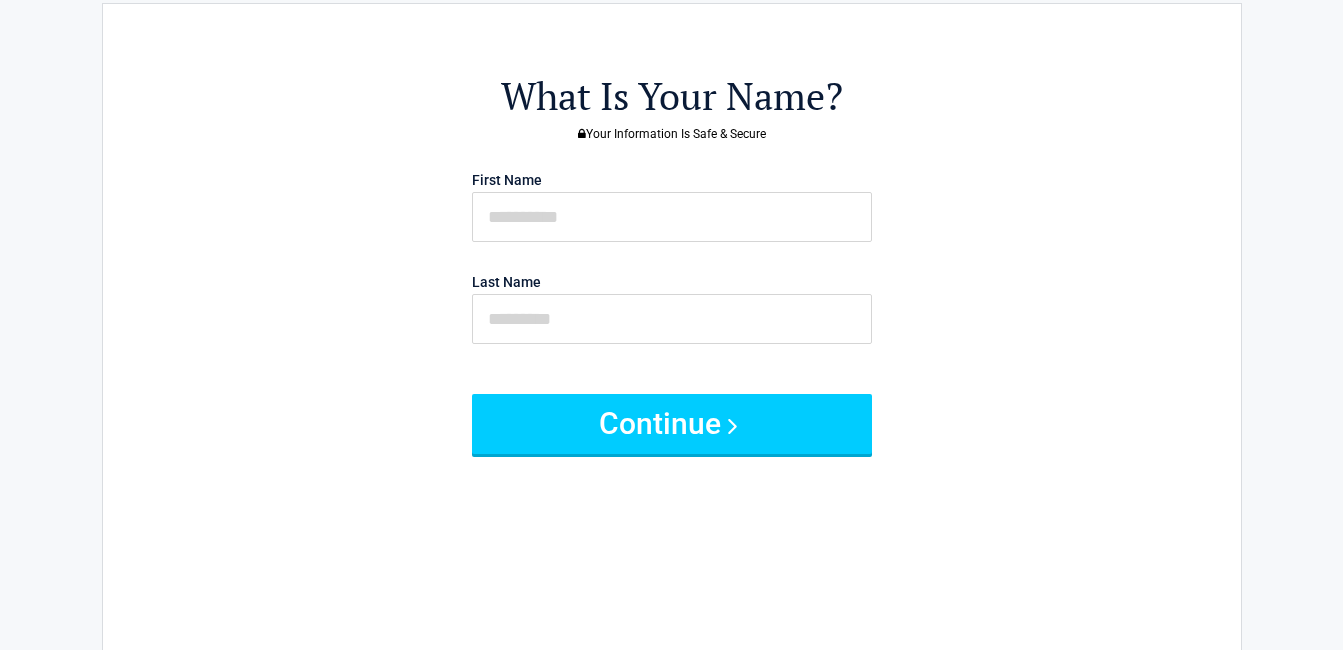 scroll, scrollTop: 0, scrollLeft: 0, axis: both 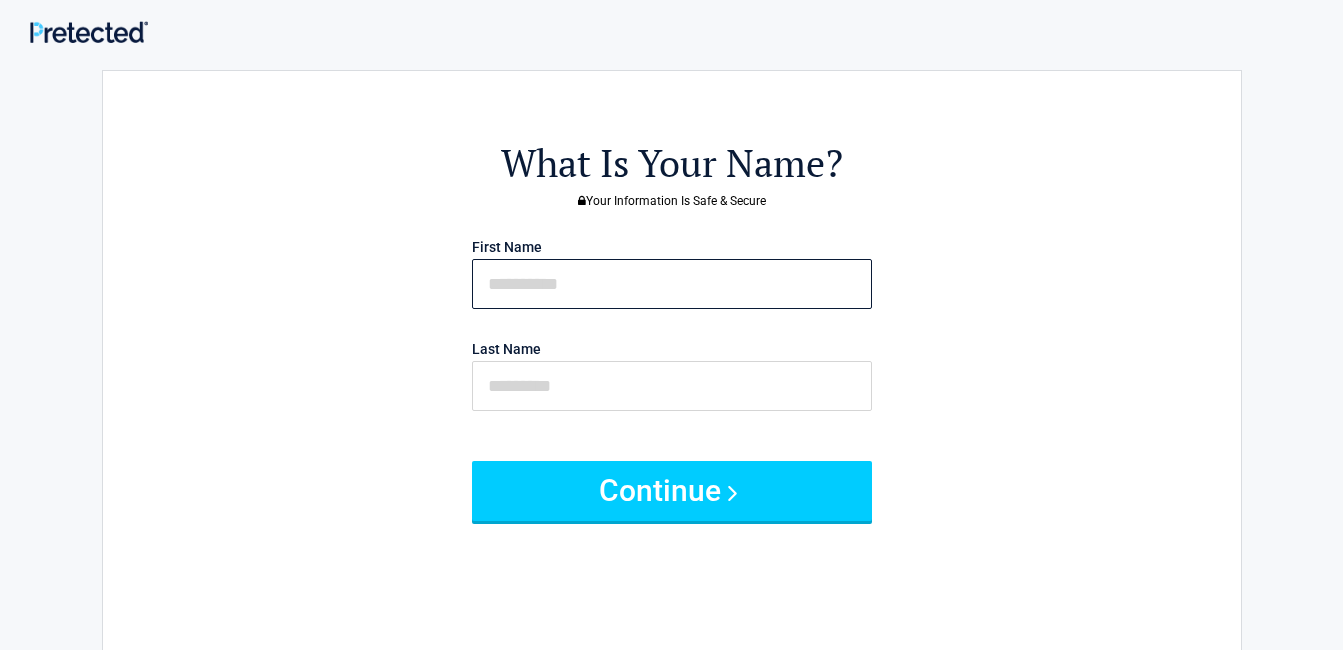 click at bounding box center (672, 284) 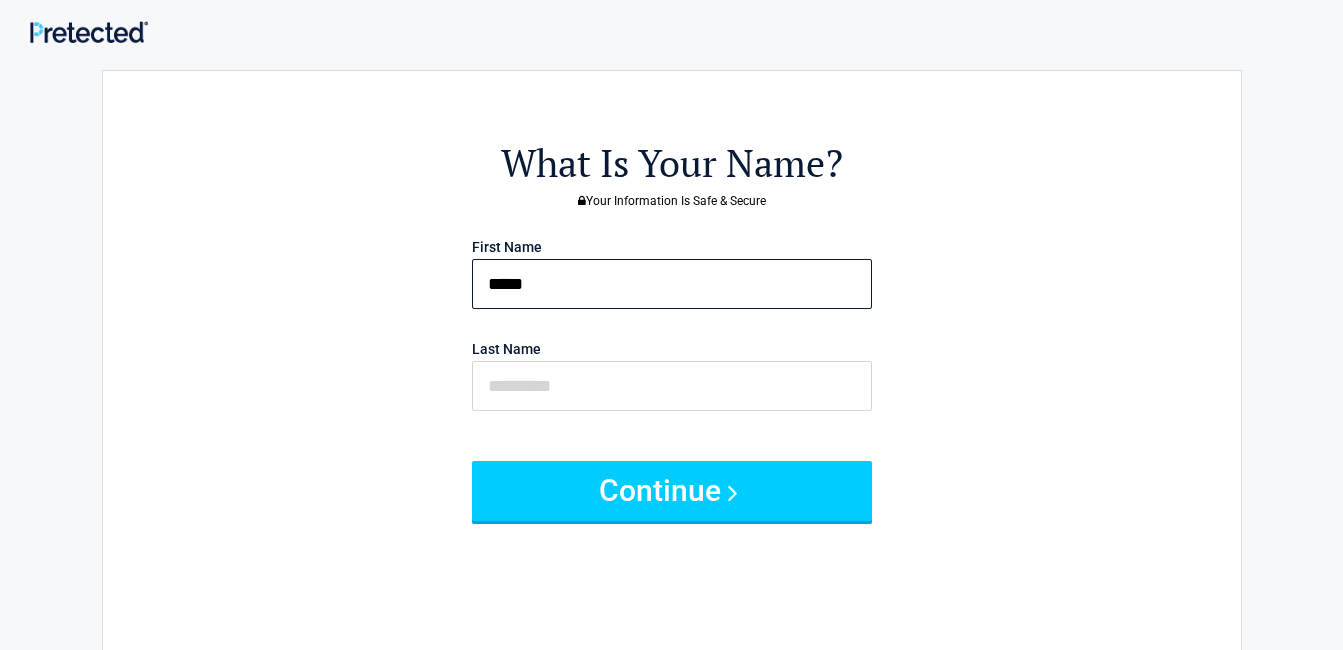 type on "*****" 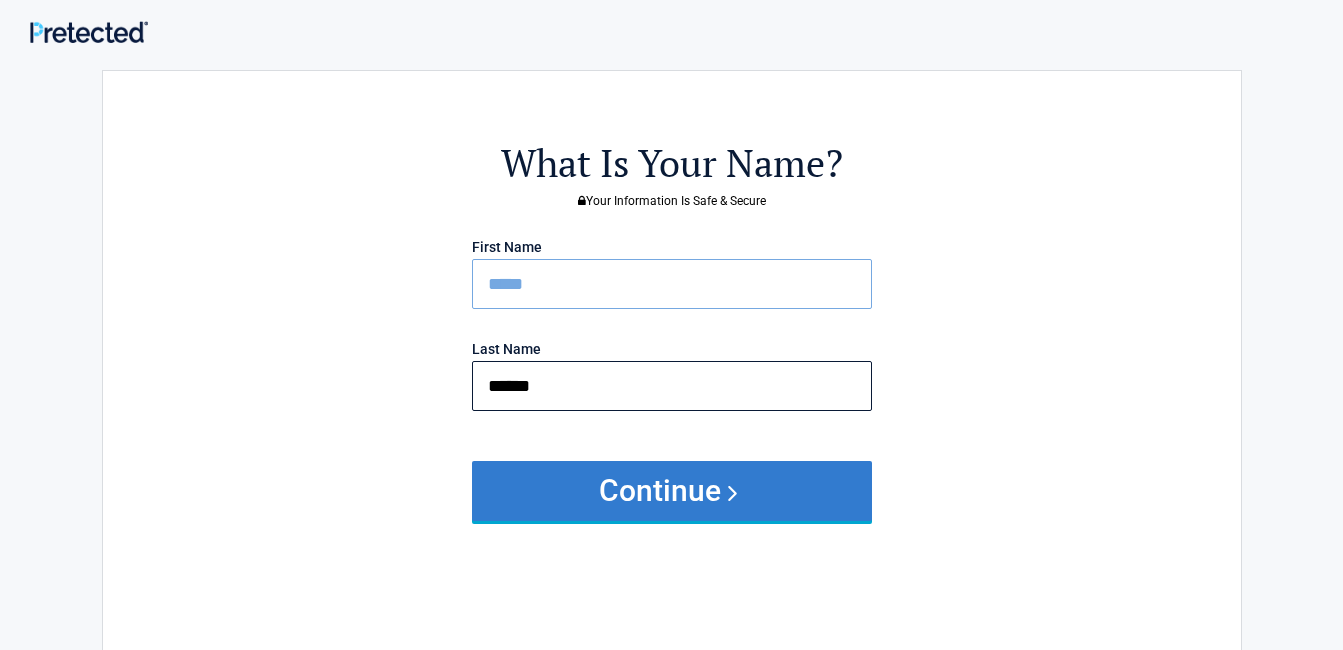 type on "******" 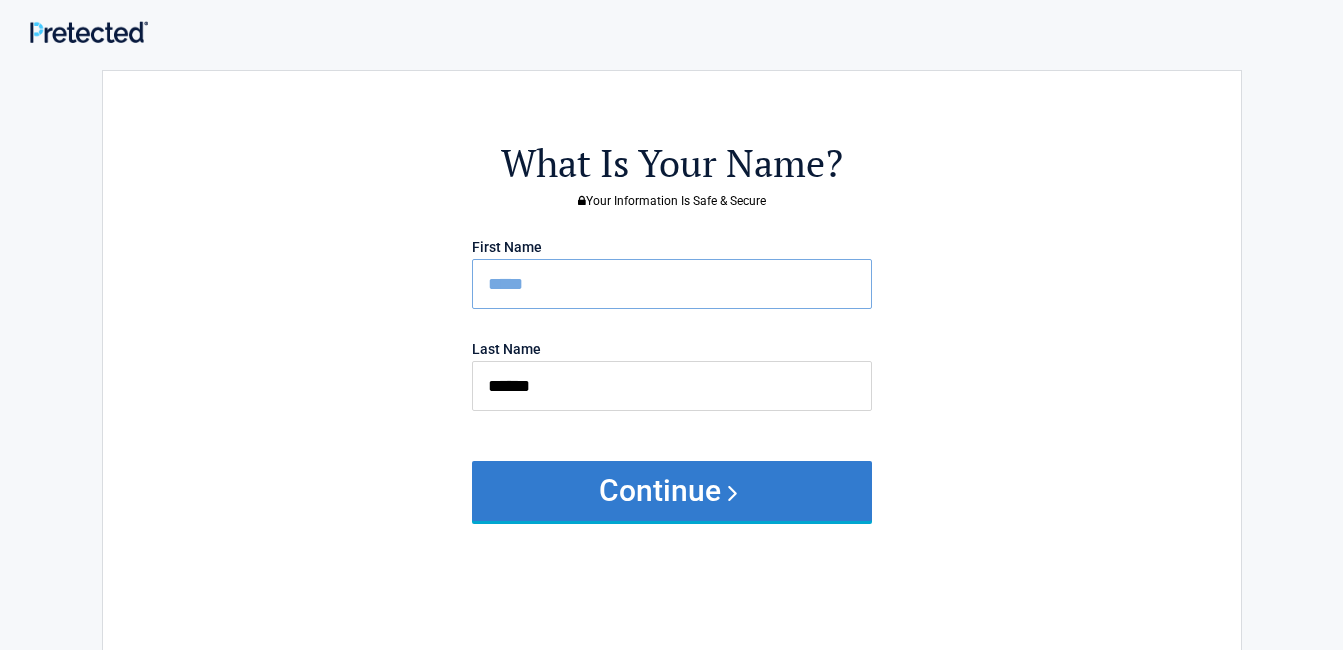 click on "Continue" at bounding box center [672, 491] 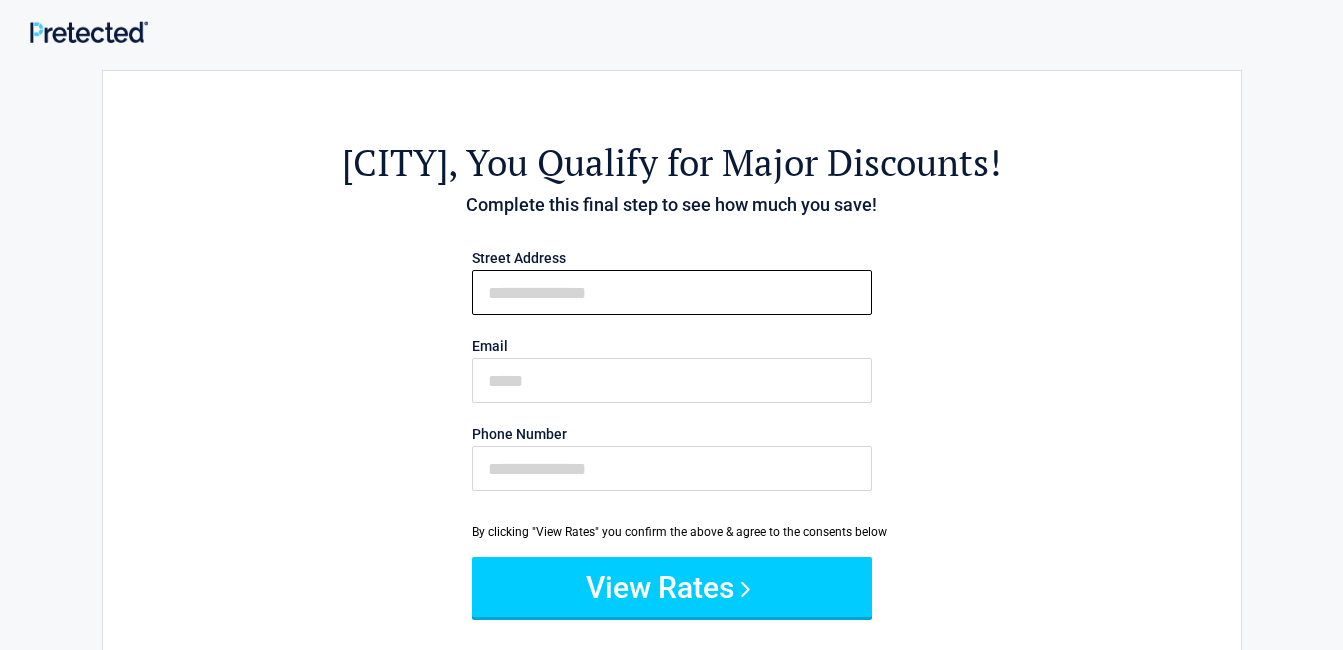 click on "First Name" at bounding box center [672, 292] 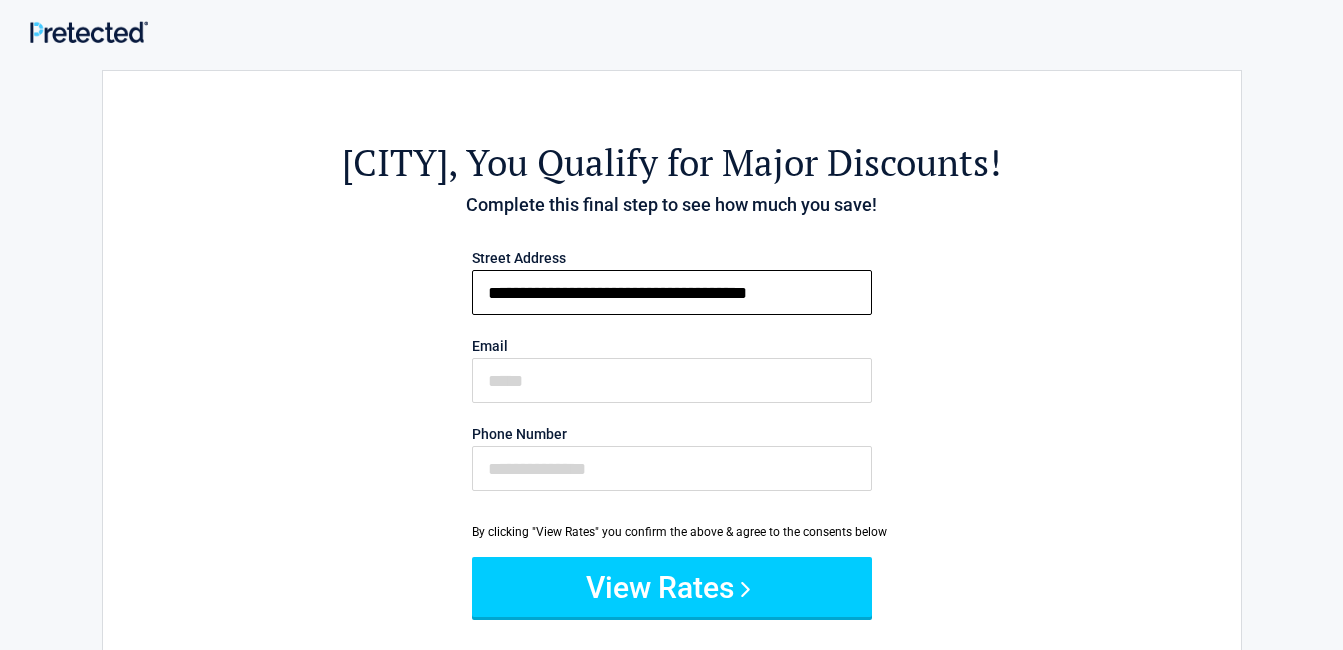 type on "**********" 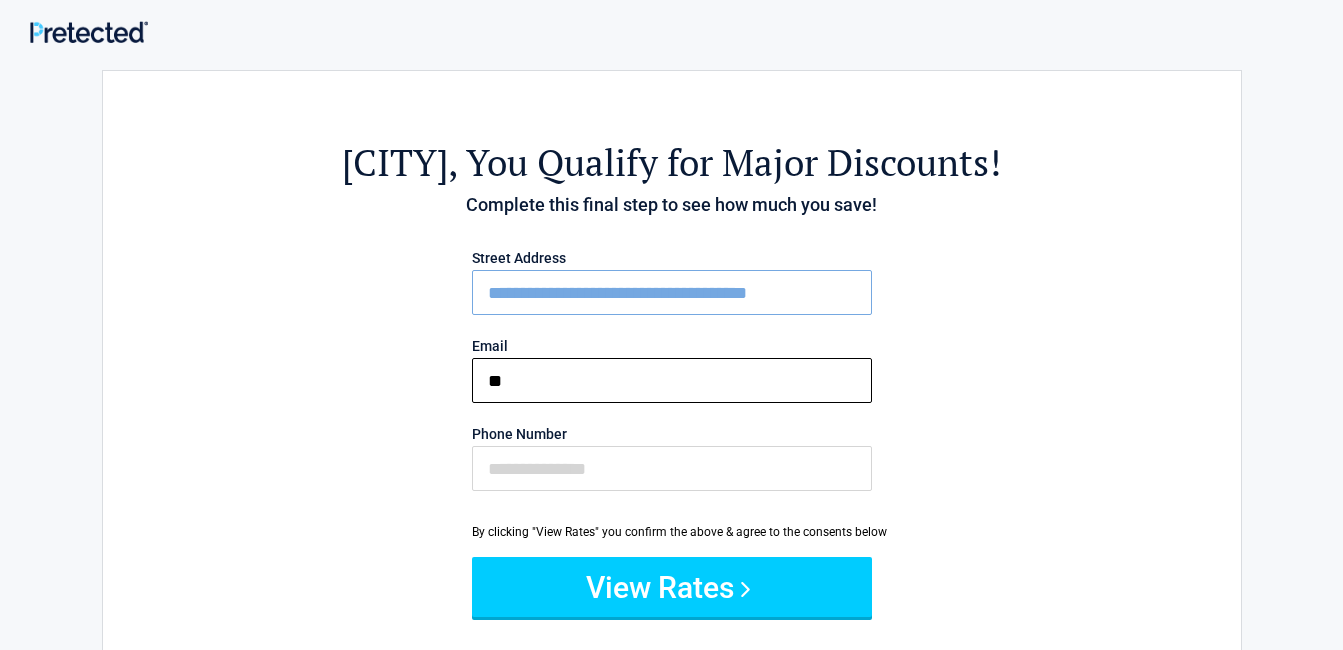 type on "**********" 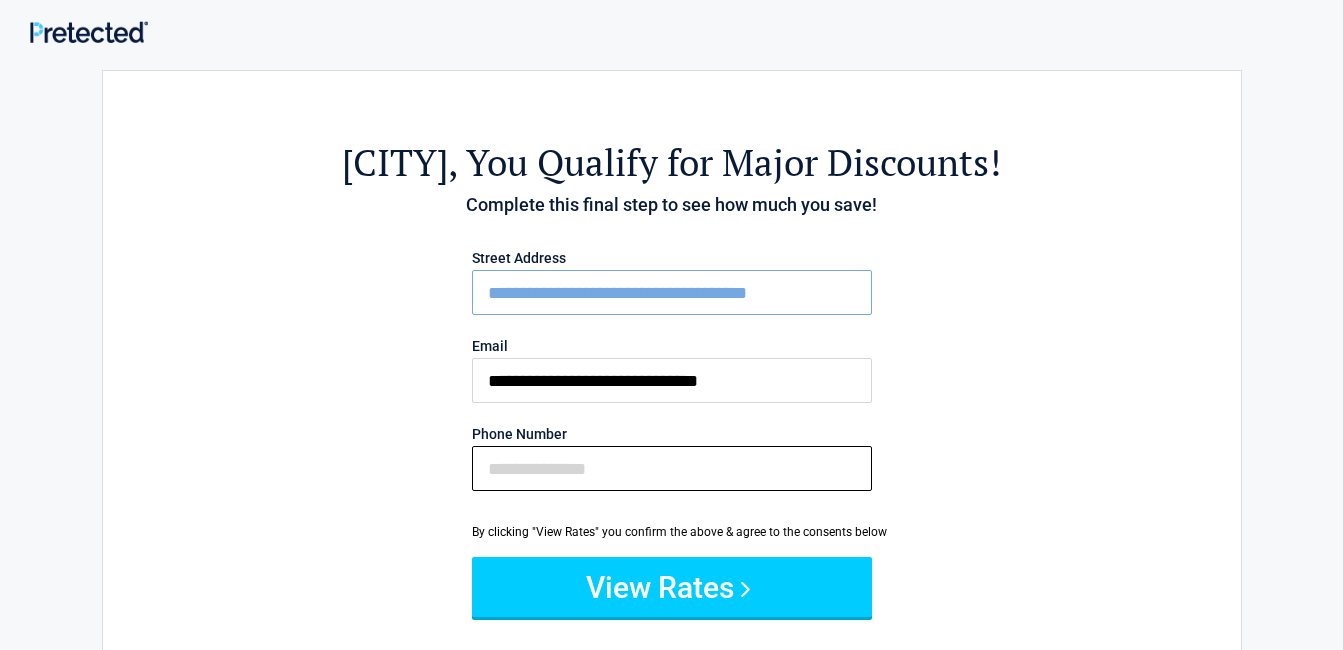 type on "**********" 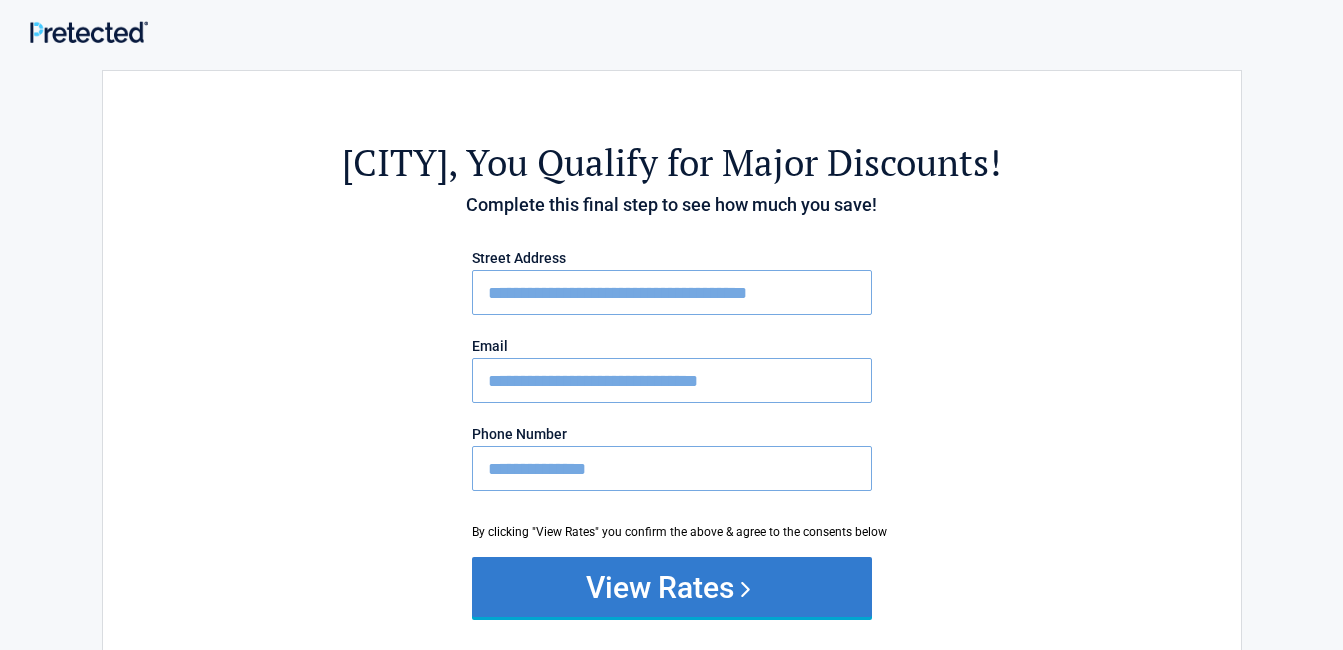 click on "View Rates" at bounding box center [672, 587] 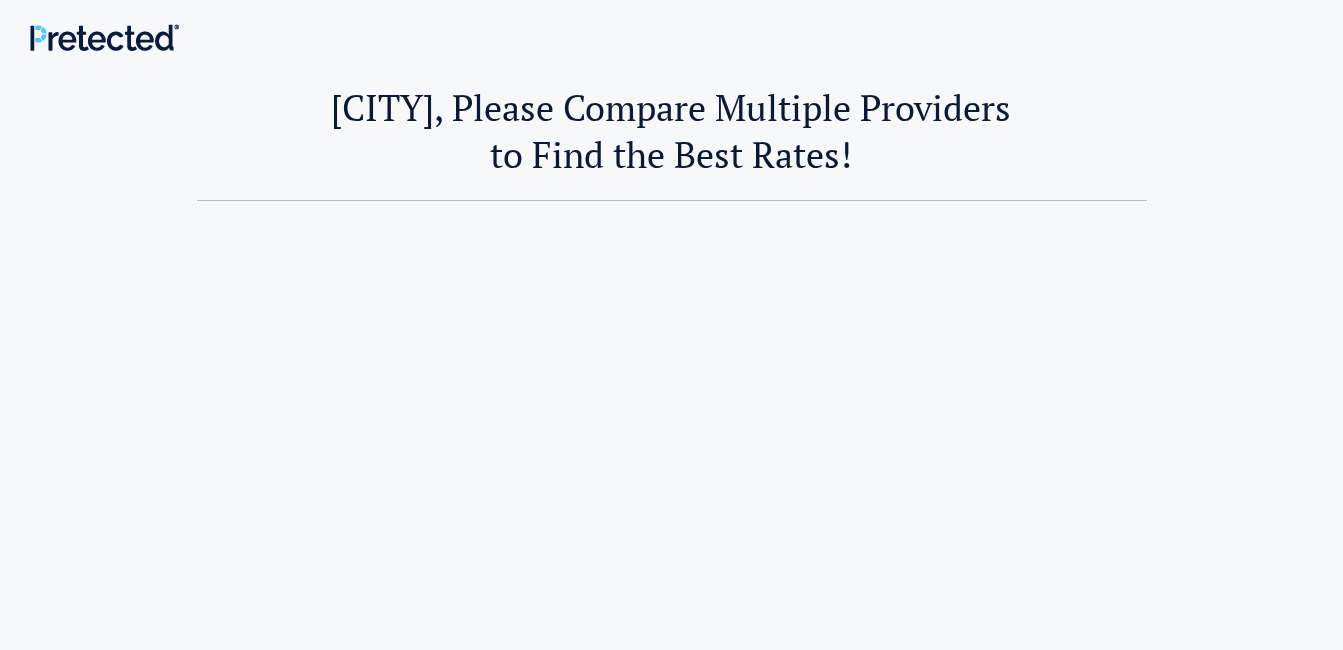 scroll, scrollTop: 0, scrollLeft: 0, axis: both 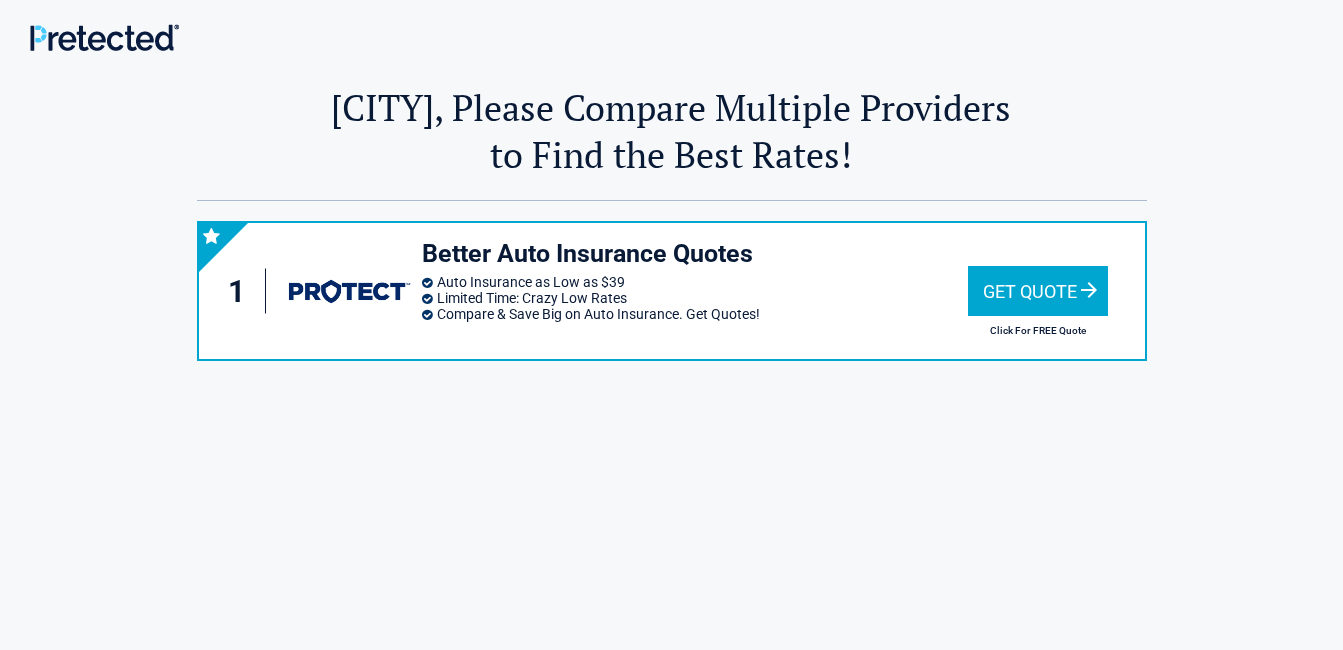 click on "Get Quote" at bounding box center (1038, 291) 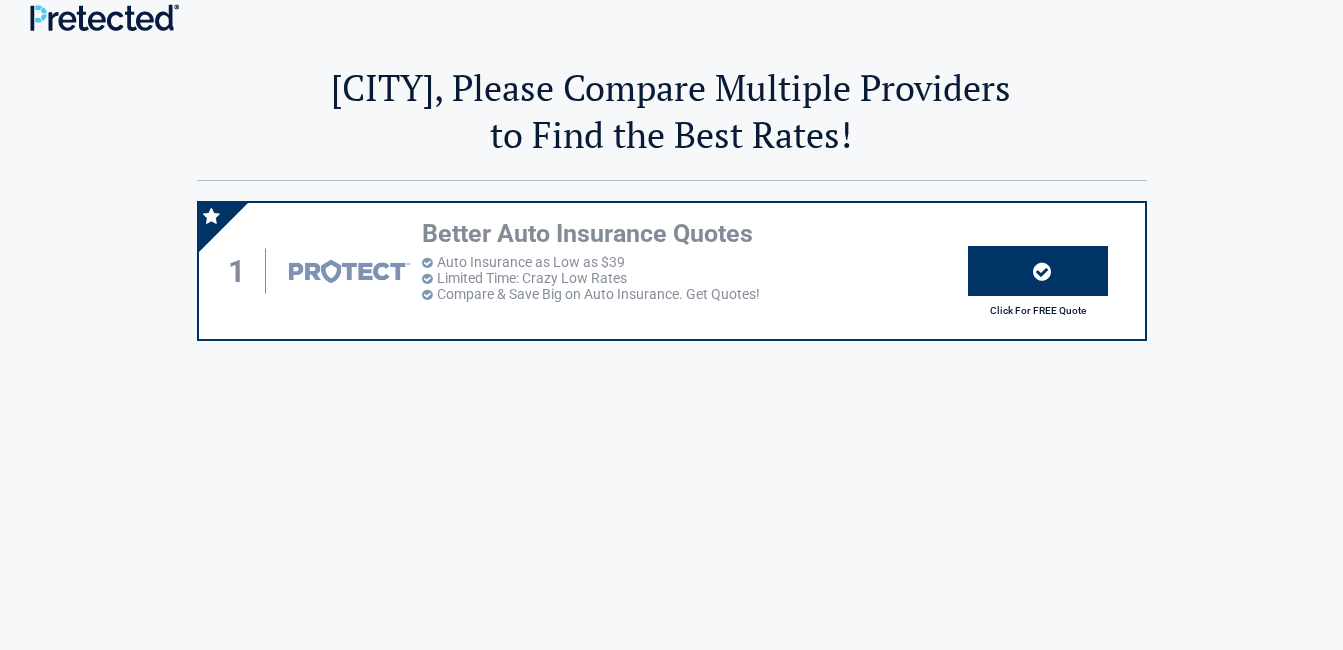 scroll, scrollTop: 0, scrollLeft: 0, axis: both 